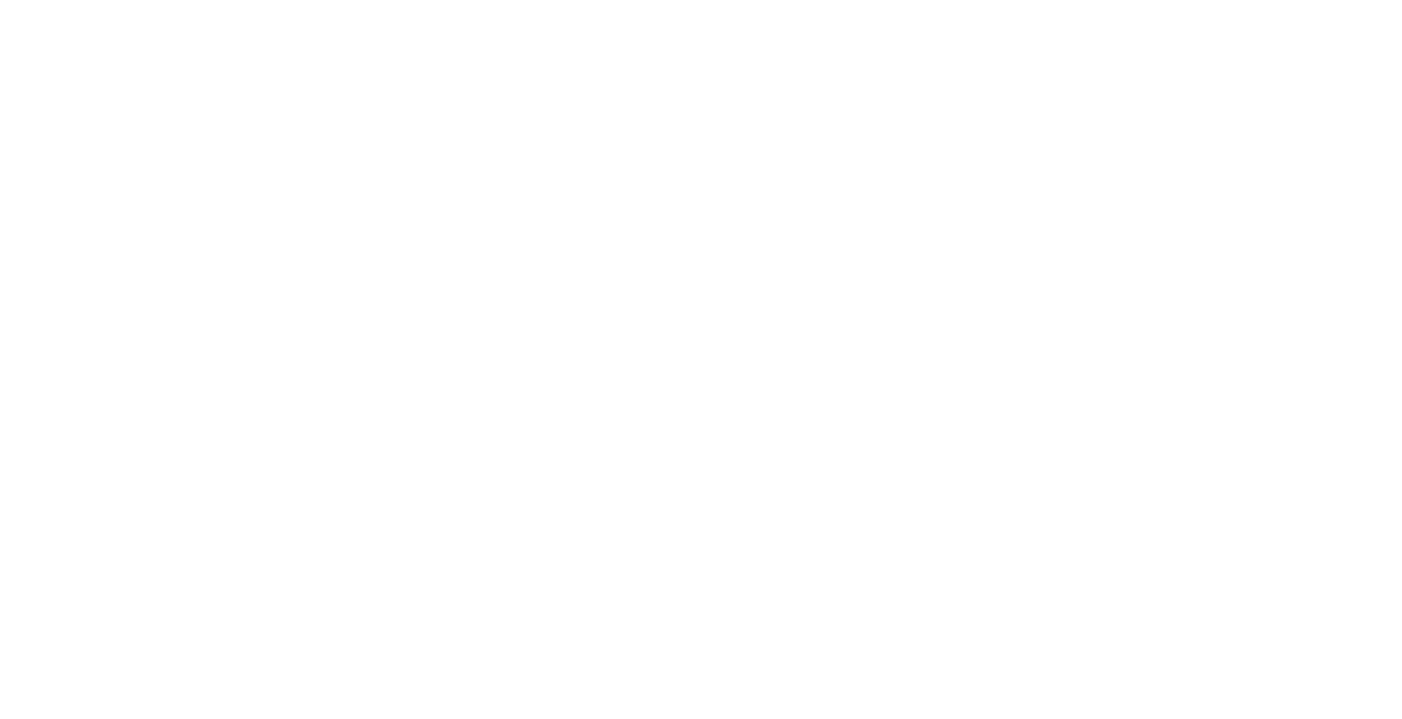 scroll, scrollTop: 0, scrollLeft: 0, axis: both 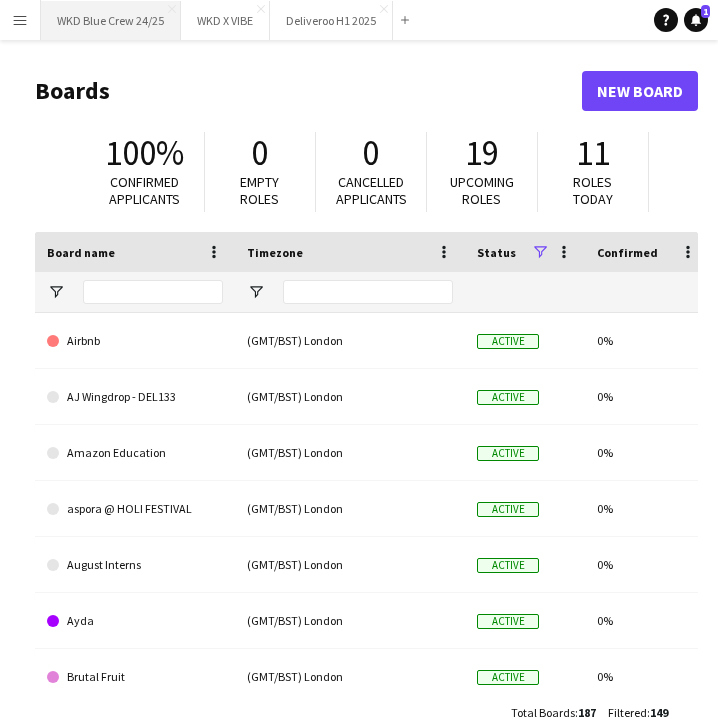 click on "WKD Blue Crew 24/25
Close" at bounding box center [111, 20] 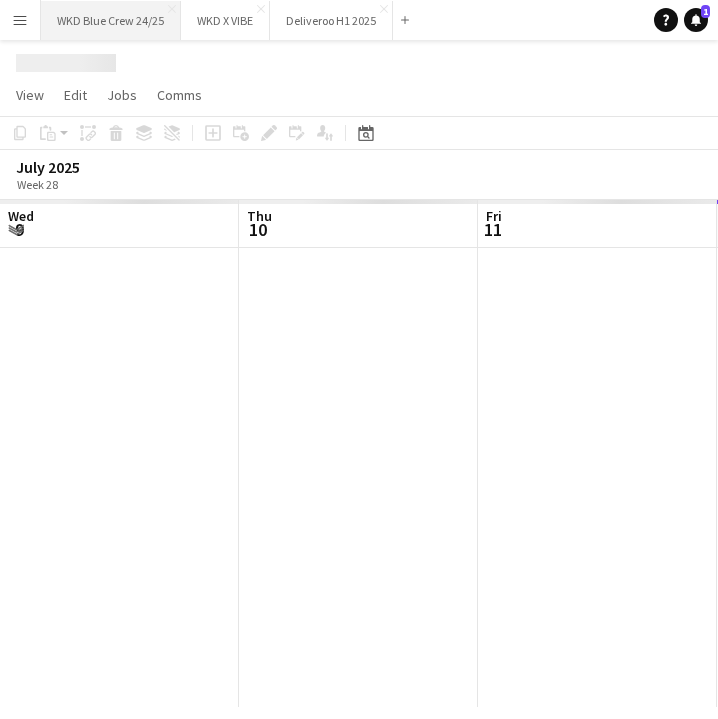 scroll, scrollTop: 0, scrollLeft: 478, axis: horizontal 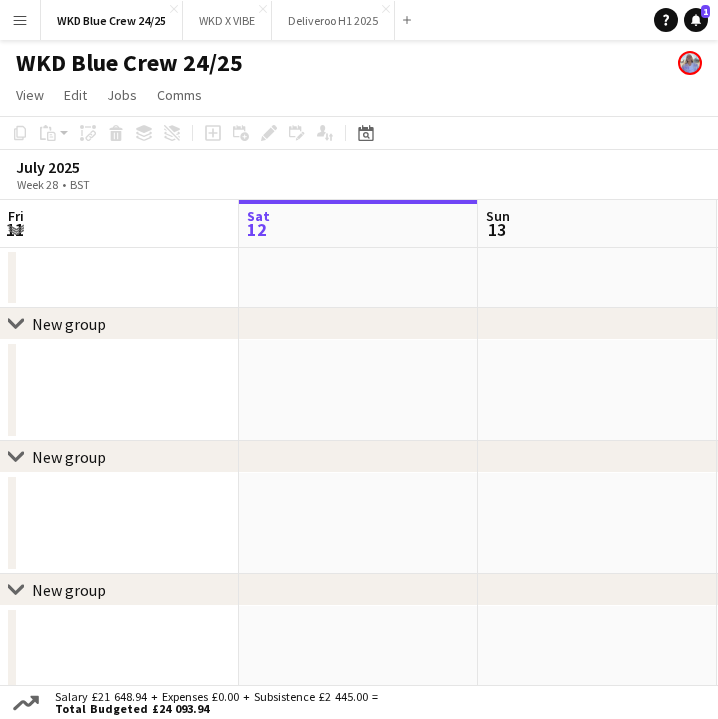 click on "Menu" at bounding box center [20, 20] 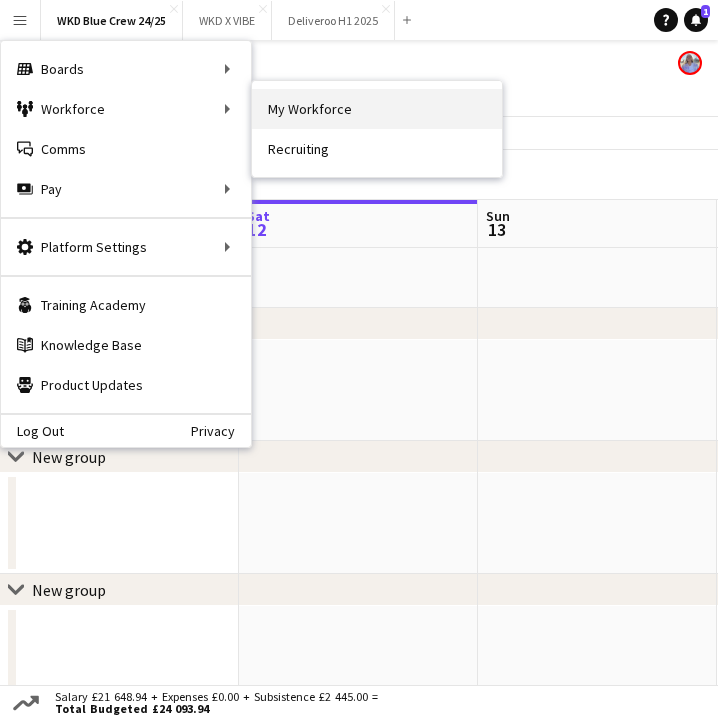 click on "My Workforce" at bounding box center (377, 109) 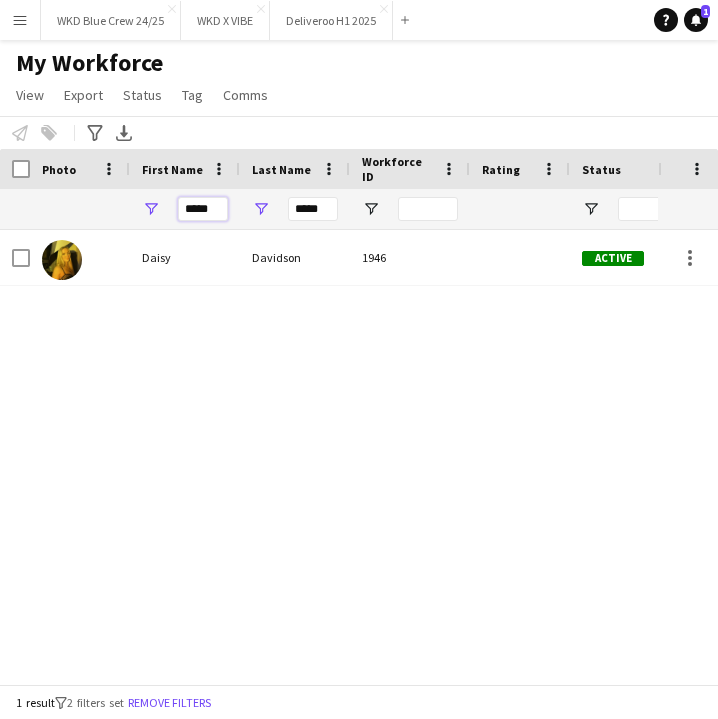 click on "*****" at bounding box center [203, 209] 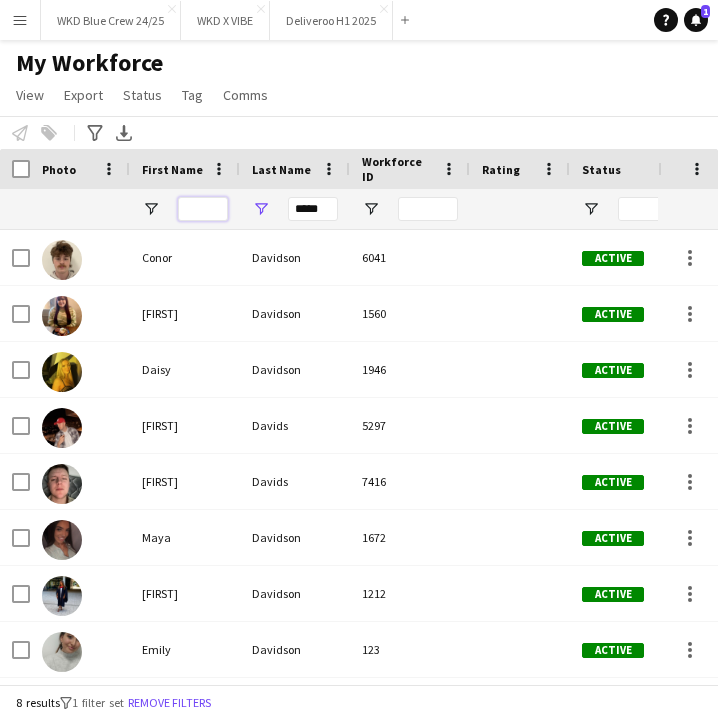 type 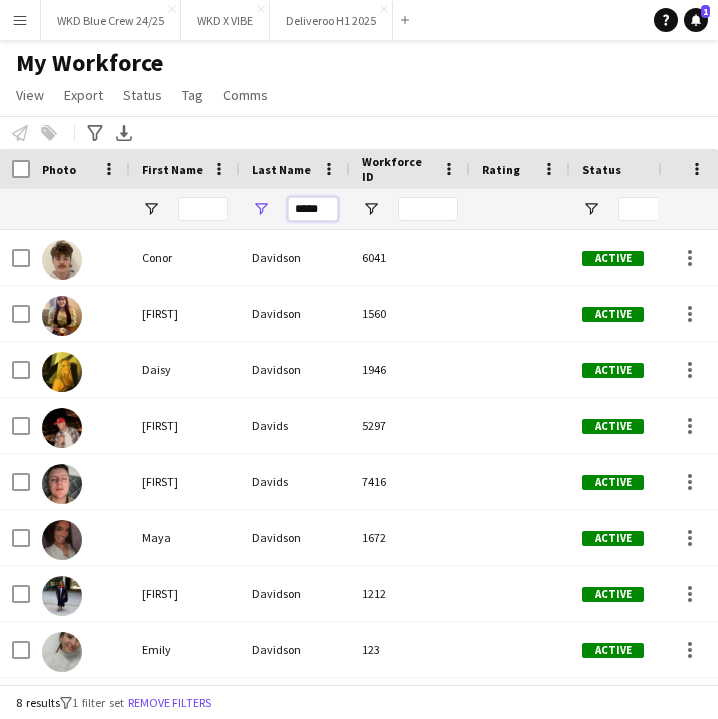 click on "*****" at bounding box center (313, 209) 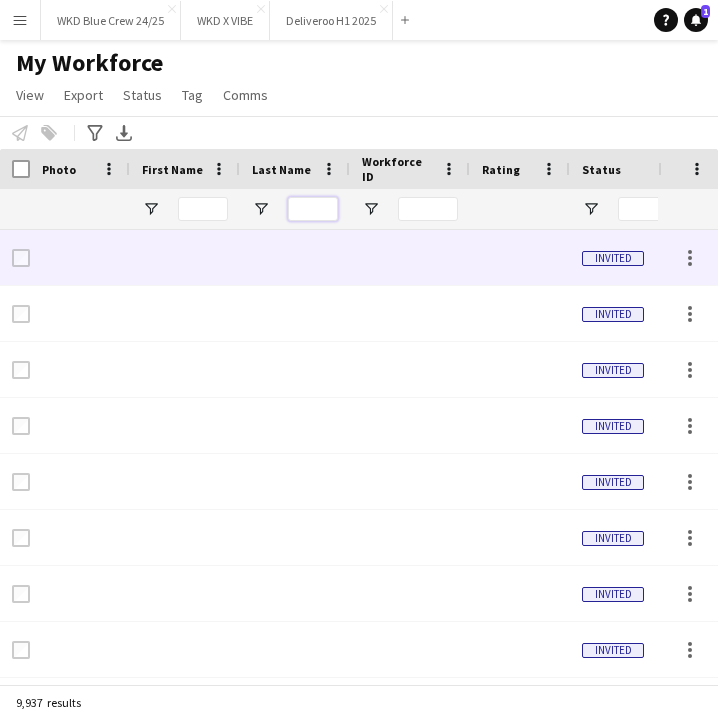 scroll, scrollTop: 0, scrollLeft: 225, axis: horizontal 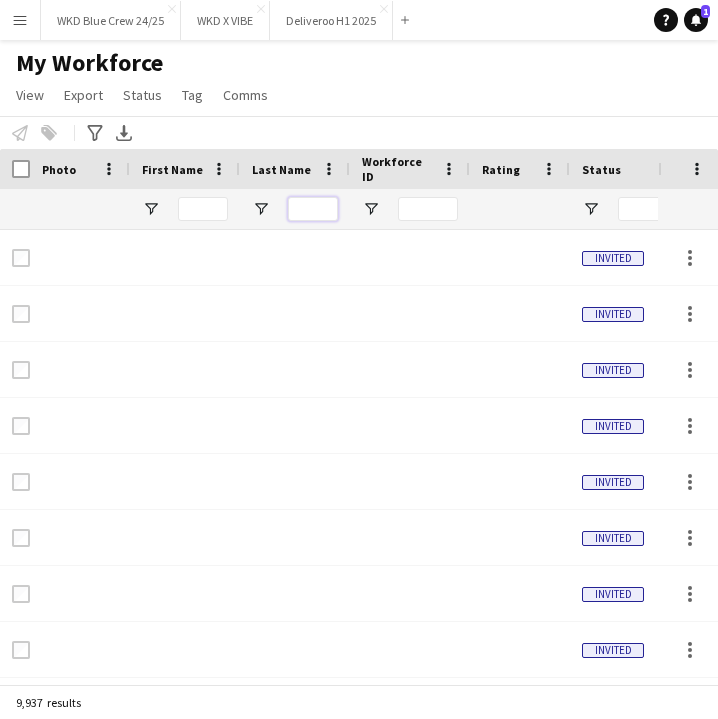 type 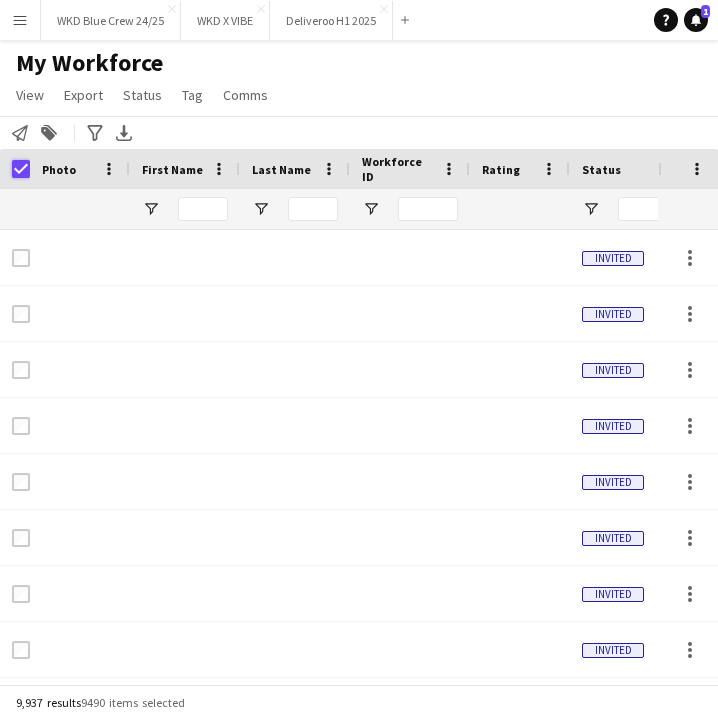 scroll, scrollTop: 0, scrollLeft: 124, axis: horizontal 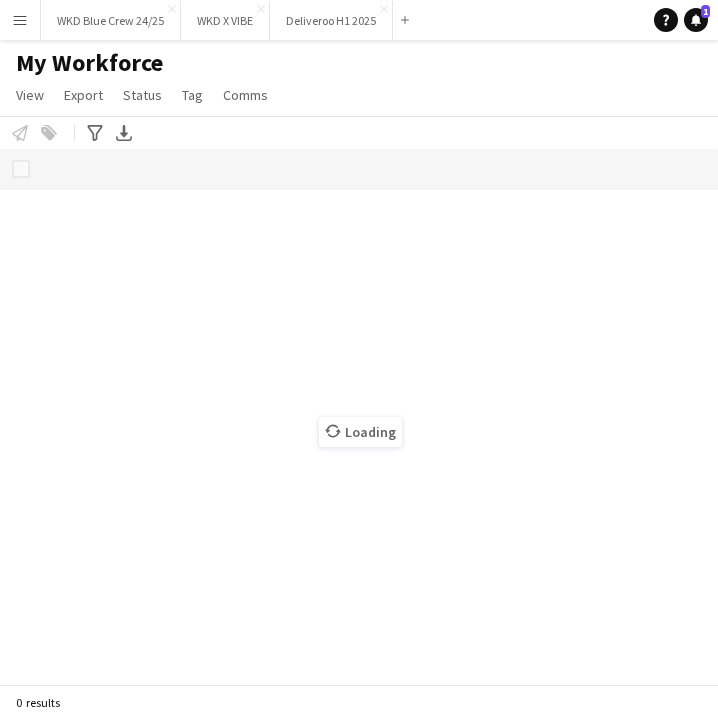 click on "Loading" at bounding box center [359, 416] 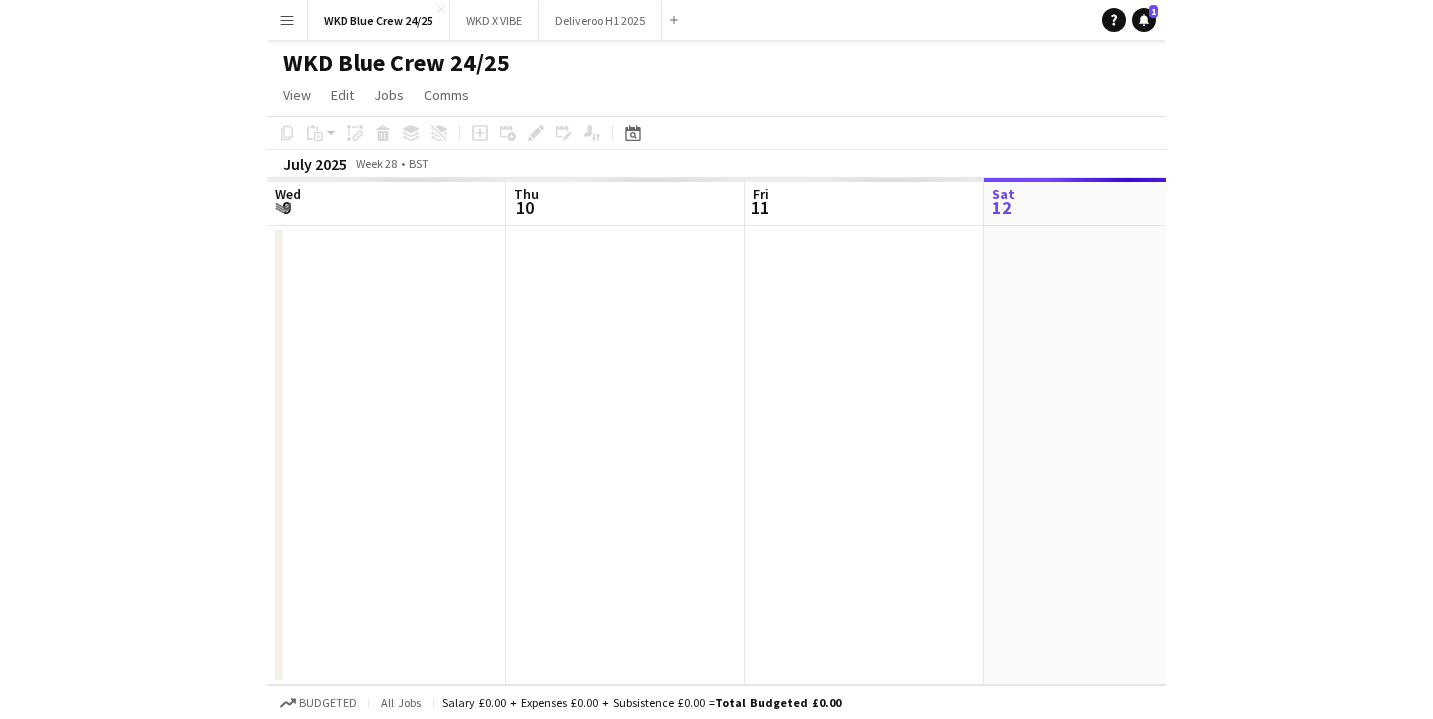 scroll, scrollTop: 0, scrollLeft: 478, axis: horizontal 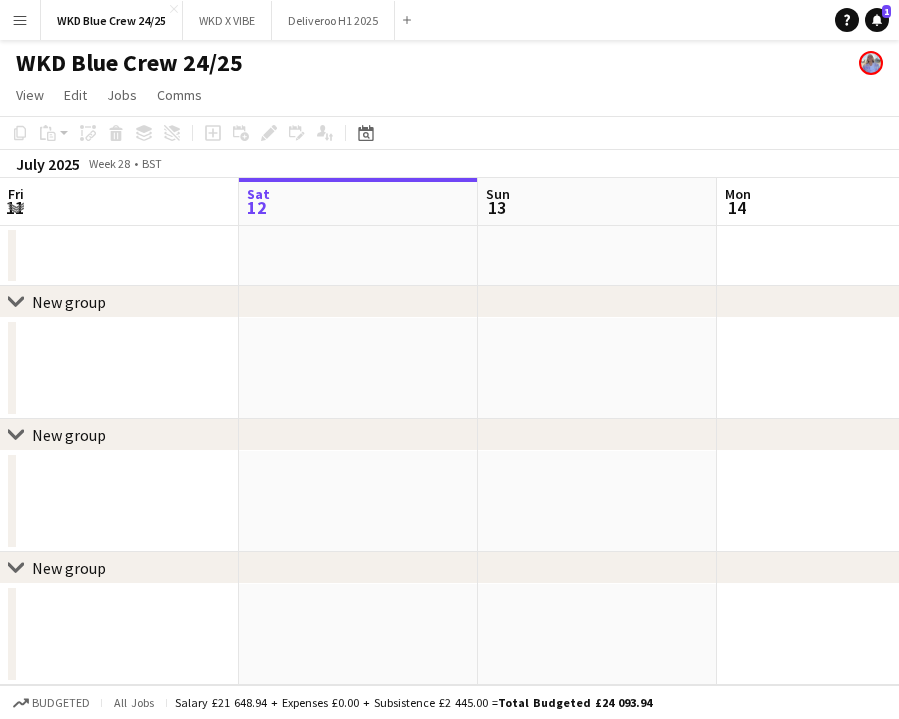 click on "Menu" at bounding box center (20, 20) 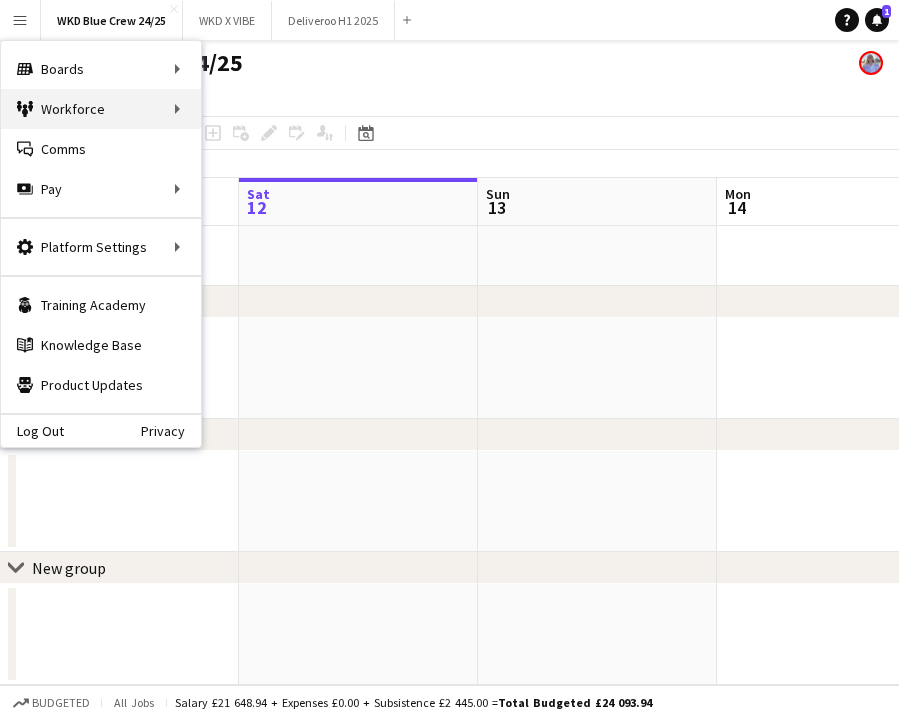 click on "Workforce
Workforce" at bounding box center (101, 109) 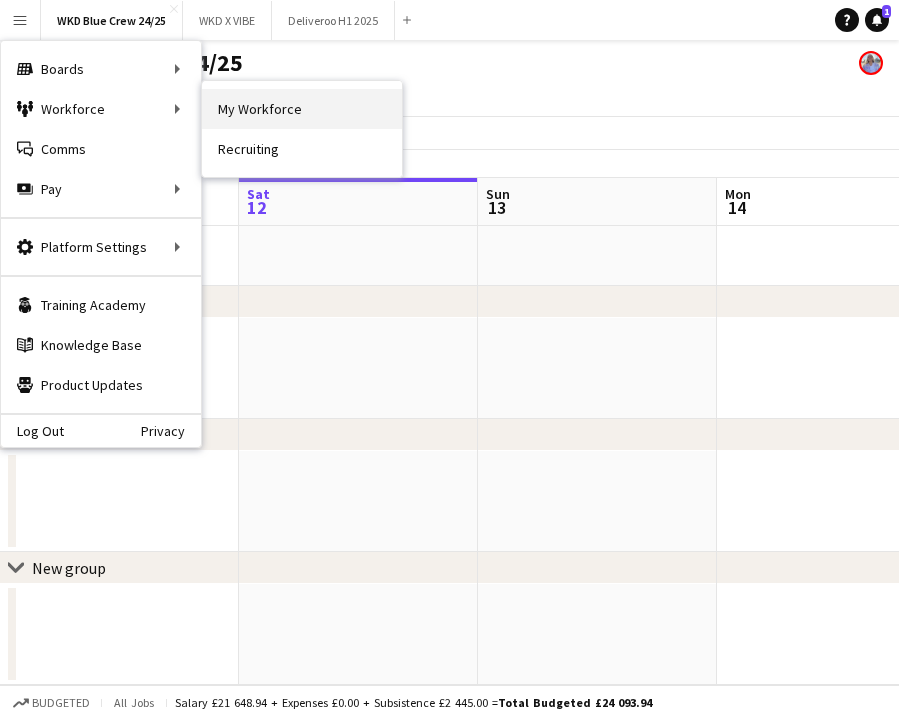click on "My Workforce" at bounding box center (302, 109) 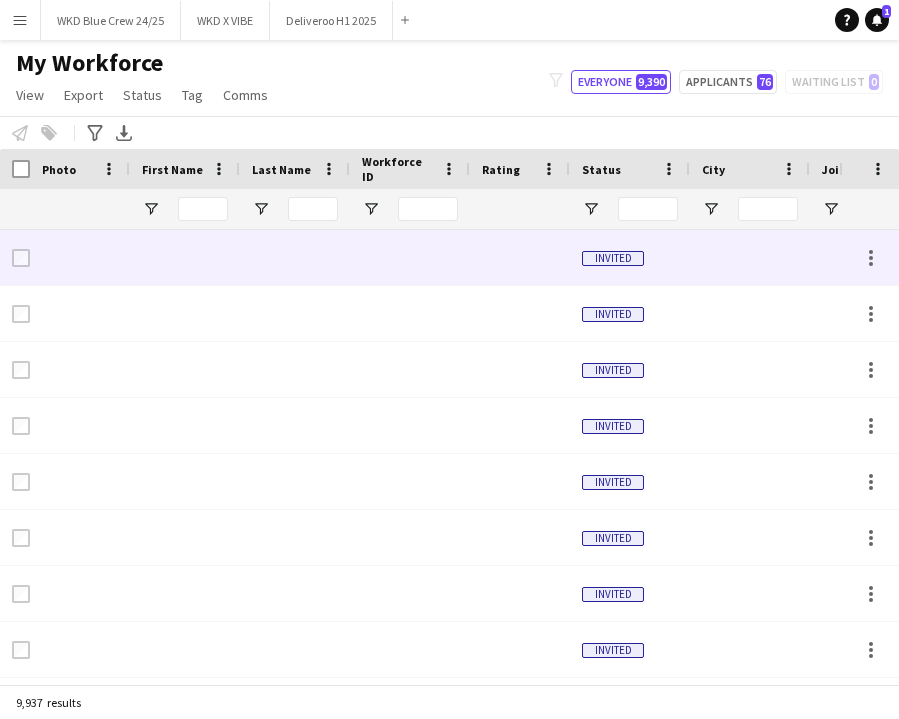 click at bounding box center [21, 258] 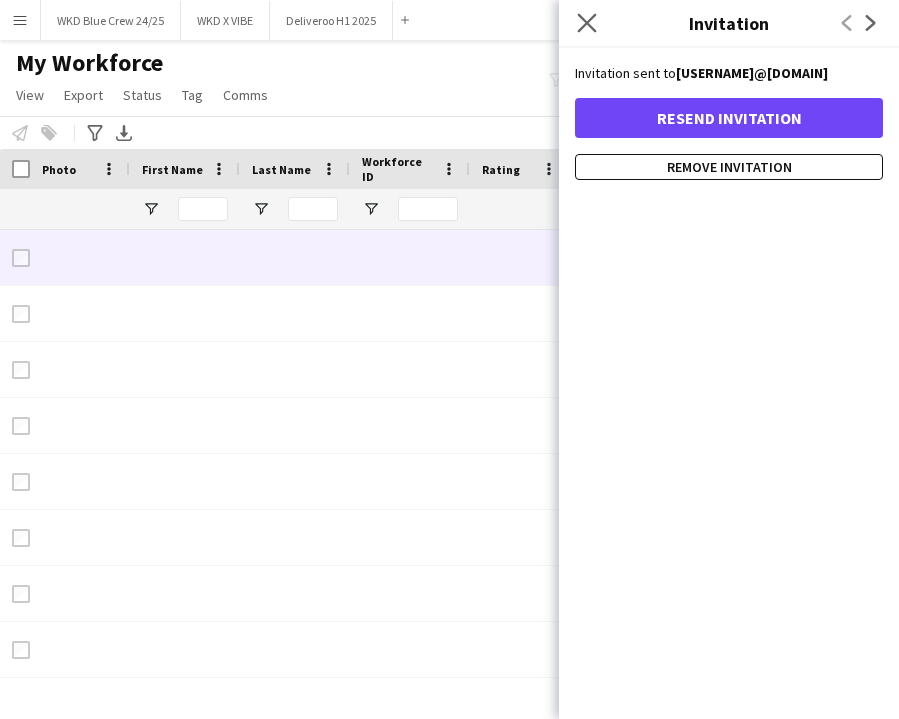click on "Close pop-in" 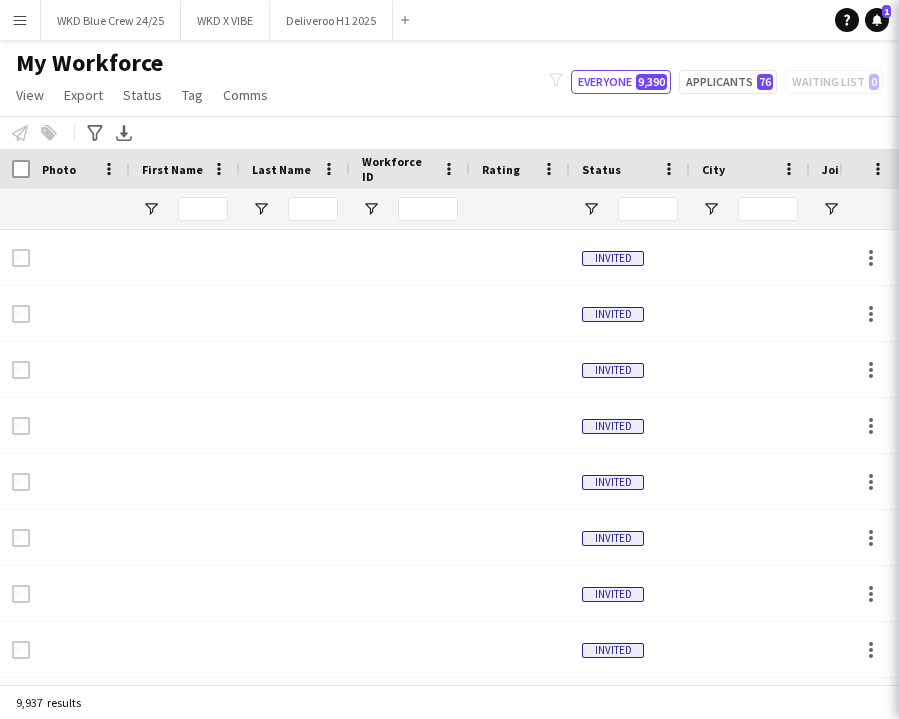 click on "Menu
Boards
Boards   Boards   All jobs   Status
Workforce
Workforce   My Workforce   Recruiting
Comms
Comms
Pay
Pay   Approvals
Platform Settings
Platform Settings   Your settings
Training Academy
Training Academy
Knowledge Base
Knowledge Base
Product Updates
Product Updates   Log Out   Privacy   WKD Blue Crew 24/25
Close
WKD X VIBE
Close
Deliveroo H1 2025
Close
Add
Help
Notifications
1   My Workforce   View   Views  Default view Deliveroo New view Update view Delete view Edit name Customise view Reset All" at bounding box center [449, 359] 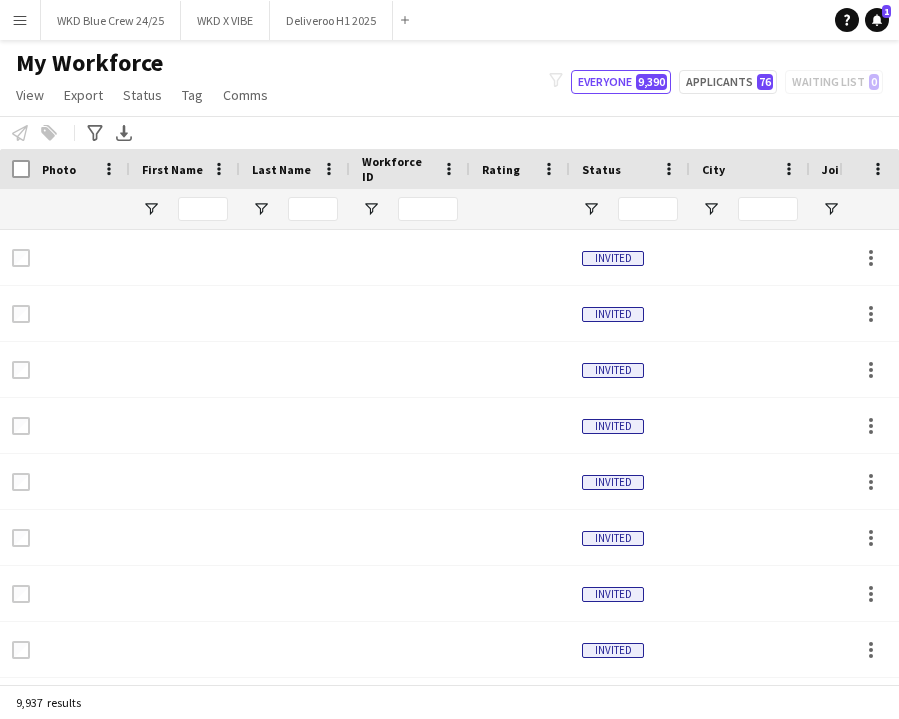click on "My Workforce   View   Views  Default view Deliveroo New view Update view Delete view Edit name Customise view Customise filters Reset Filters Reset View Reset All  Export  Export as XLSX Export as PDF  Status  Edit  Tag  New tag  Edit tag  Deliveroo 24/25 (31) Event Manager  (0) Insomnia Cookies 24/25 (0) Jägermeister Sep - May 24/25 (52) Popworks 24/25 (49) PopWorks Recruitment 24/25 (1) Pot Noodle Sep - Dec 24 (0) Tinder Sep - Dec 24 (0) UD x Samsung GB4 24 (8) UG x Spoty March - July 24 (0) Umberto Giannini Recruitment '24 (11) Umberto June - Oct 24 (10) Van Driver (0)  Add to tag  Deliveroo 24/25 (31) Event Manager  (0) Insomnia Cookies 24/25 (0) Jägermeister Sep - May 24/25 (52) Popworks 24/25 (49) PopWorks Recruitment 24/25 (1) Pot Noodle Sep - Dec 24 (0) Tinder Sep - Dec 24 (0) UD x Samsung GB4 24 (8) UG x Spoty March - July 24 (0) Umberto Giannini Recruitment '24 (11) Umberto June - Oct 24 (10) Van Driver (0)  Untag  Deliveroo 24/25 (31) Event Manager  (0) Insomnia Cookies 24/25 (0) Van Driver (0)" 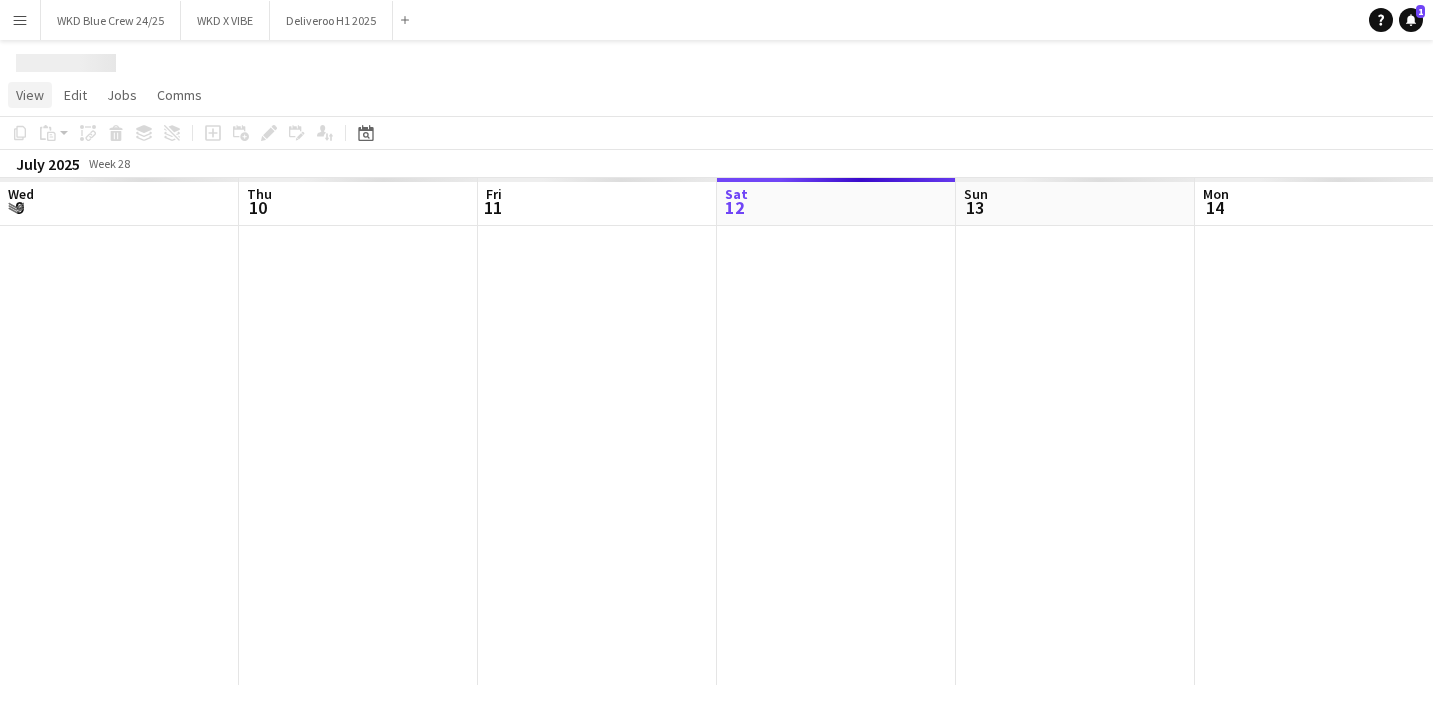 scroll, scrollTop: 0, scrollLeft: 478, axis: horizontal 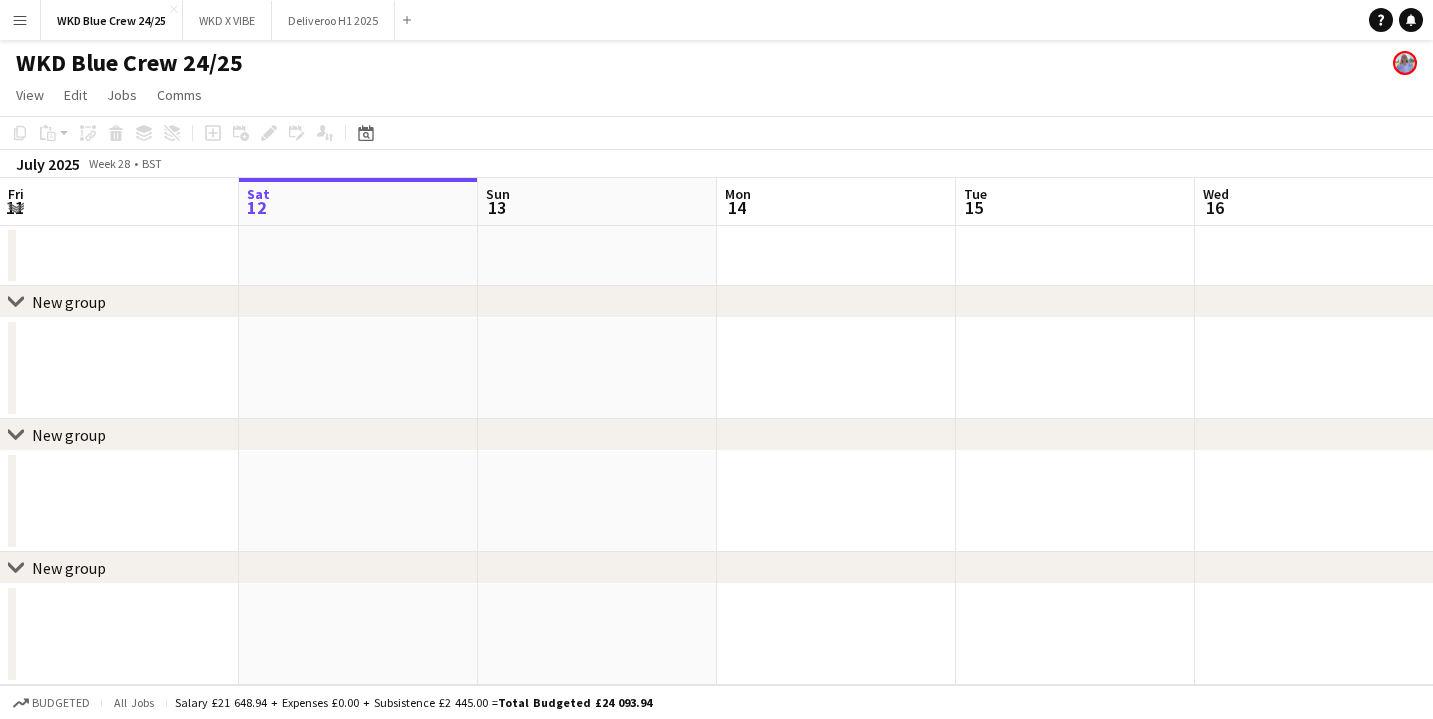 click on "Menu" at bounding box center (20, 20) 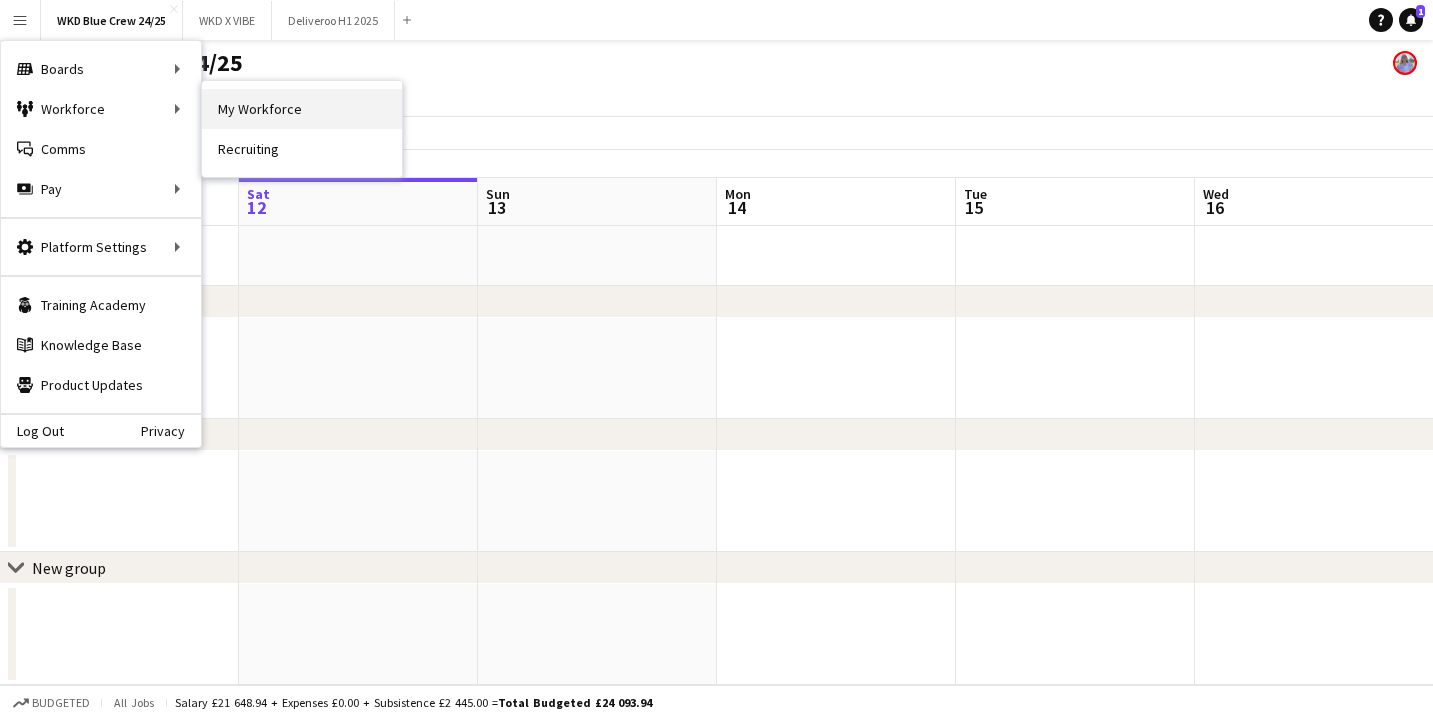 click on "My Workforce" at bounding box center (302, 109) 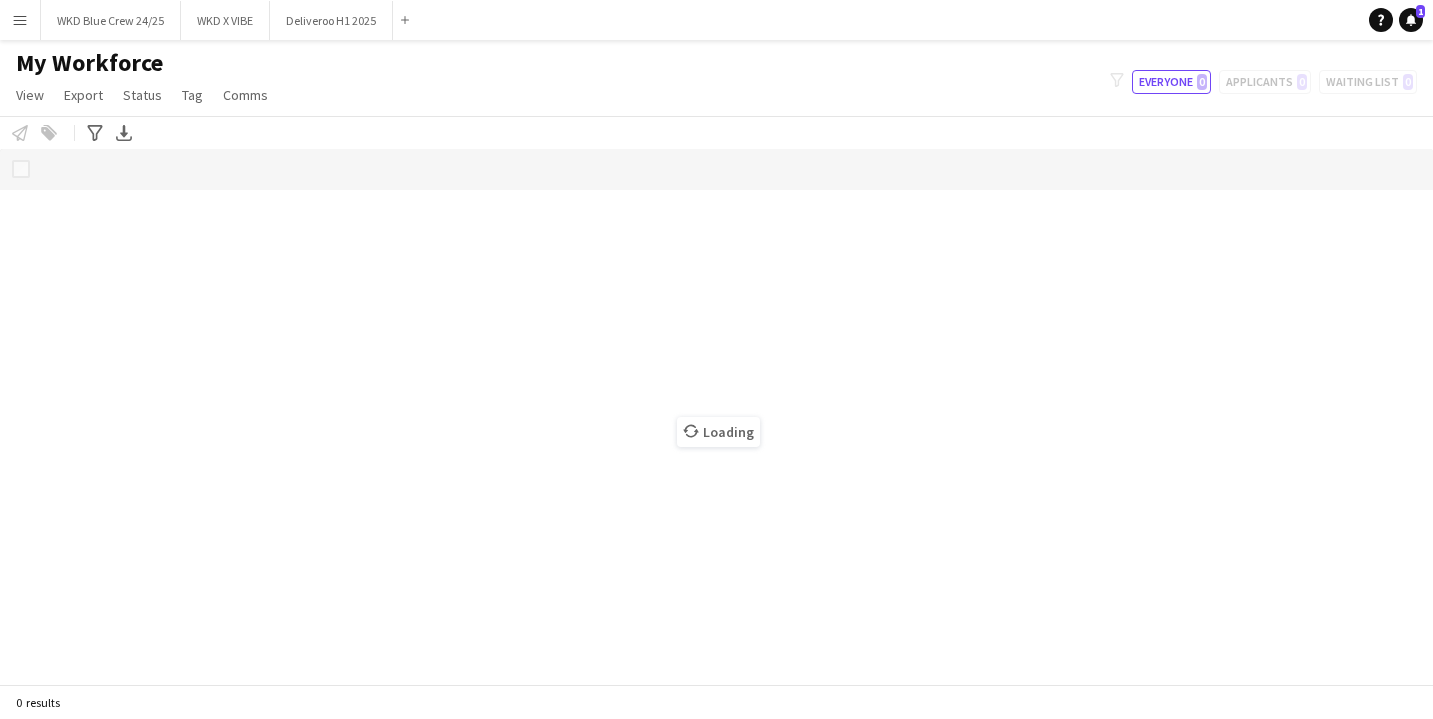 click on "Notify workforce
Add to tag
Select at least one crew to tag him or her.
Advanced filters
Advanced filters   Availability   Start Time   End Time   Skills   Role types   Worked with these clients...   Address
Address
Distance from address (km)   Clear   View results
Export XLSX" 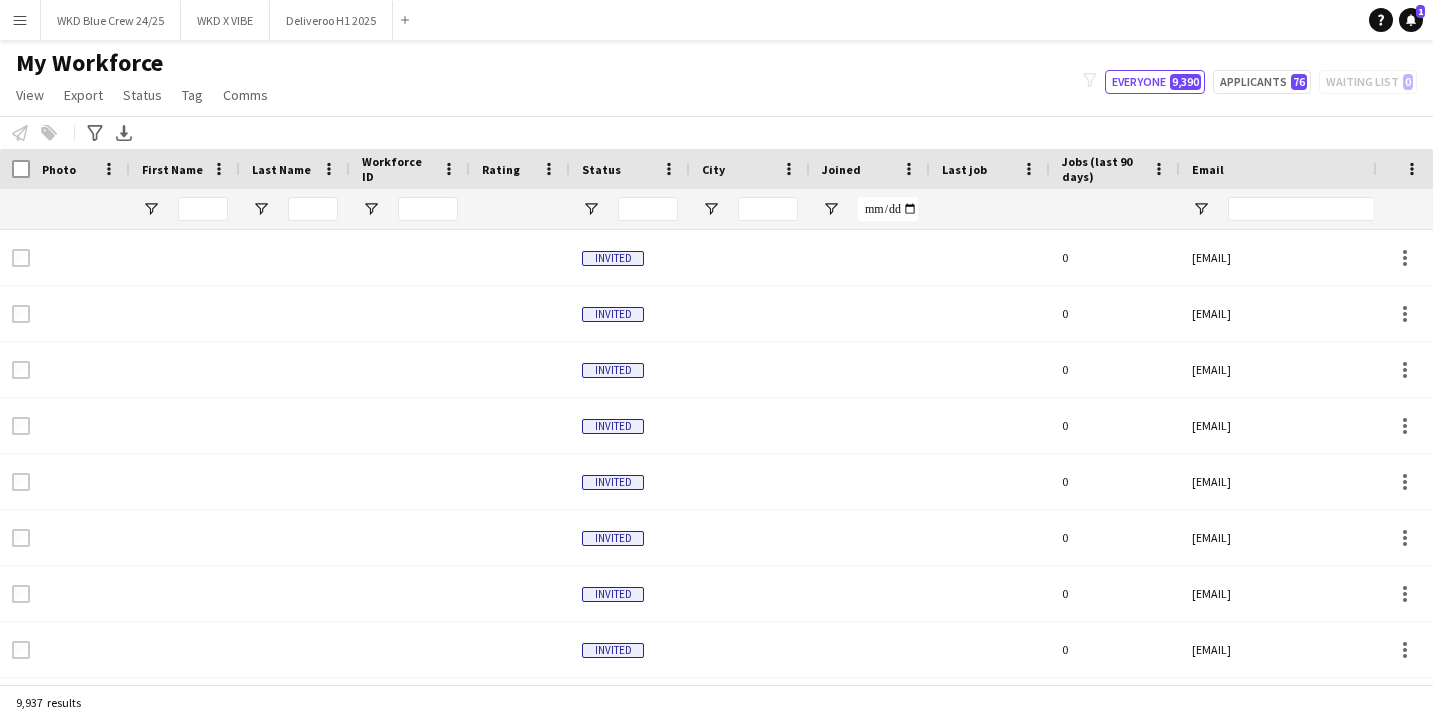 click on "Status" at bounding box center [618, 169] 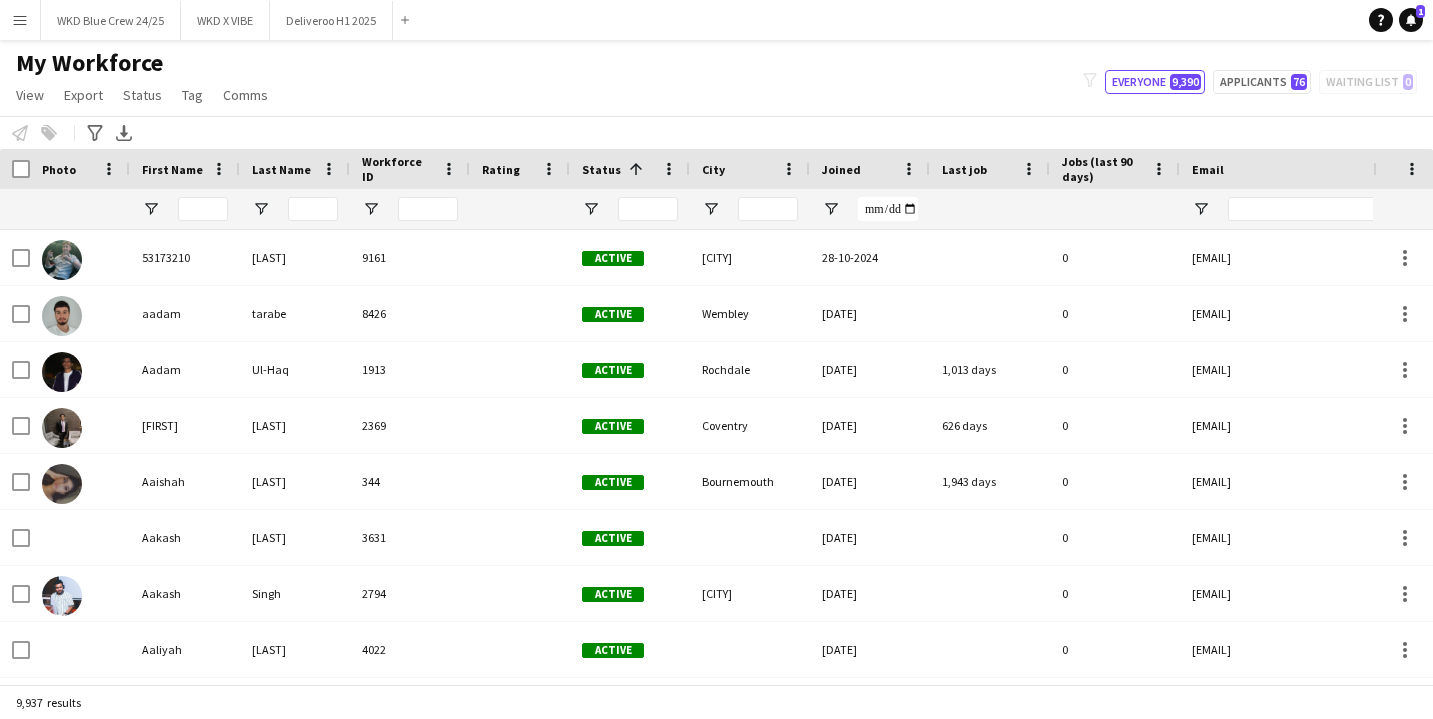 click at bounding box center [636, 169] 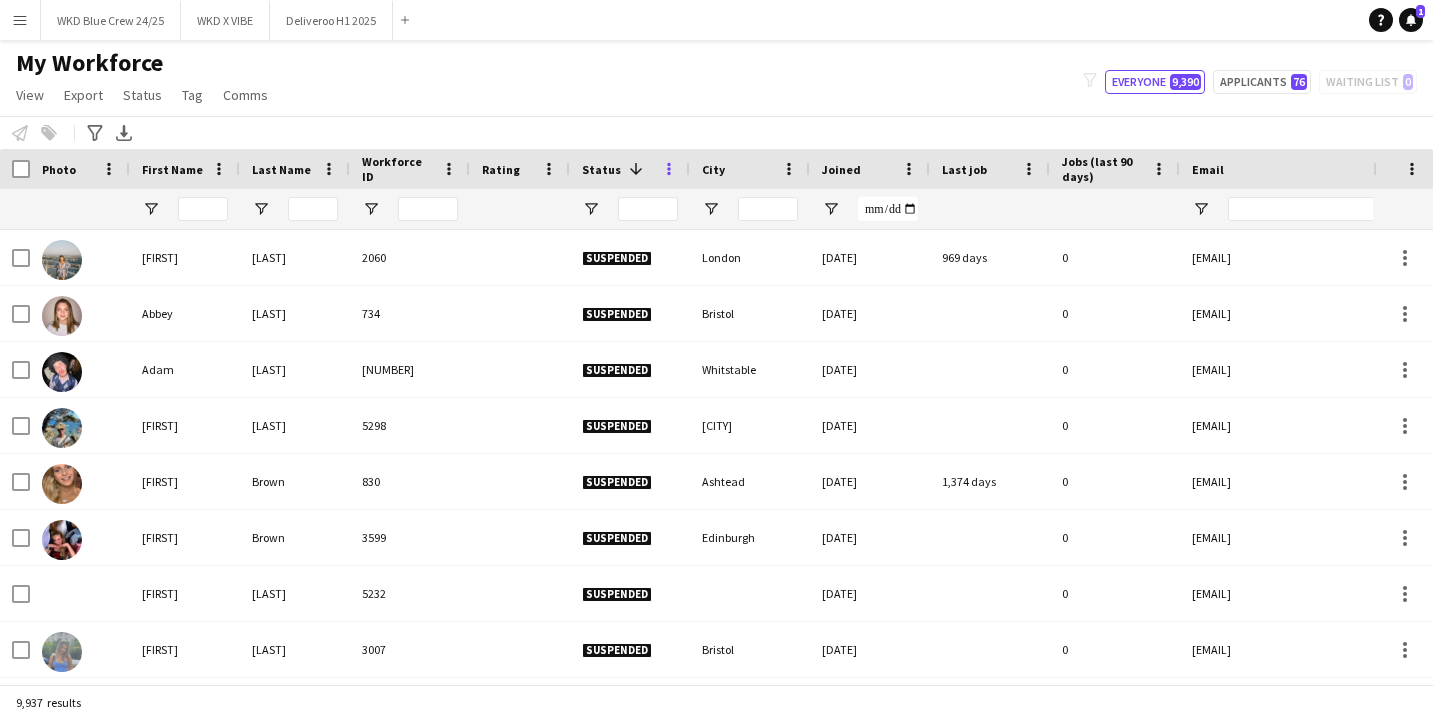 click at bounding box center (669, 169) 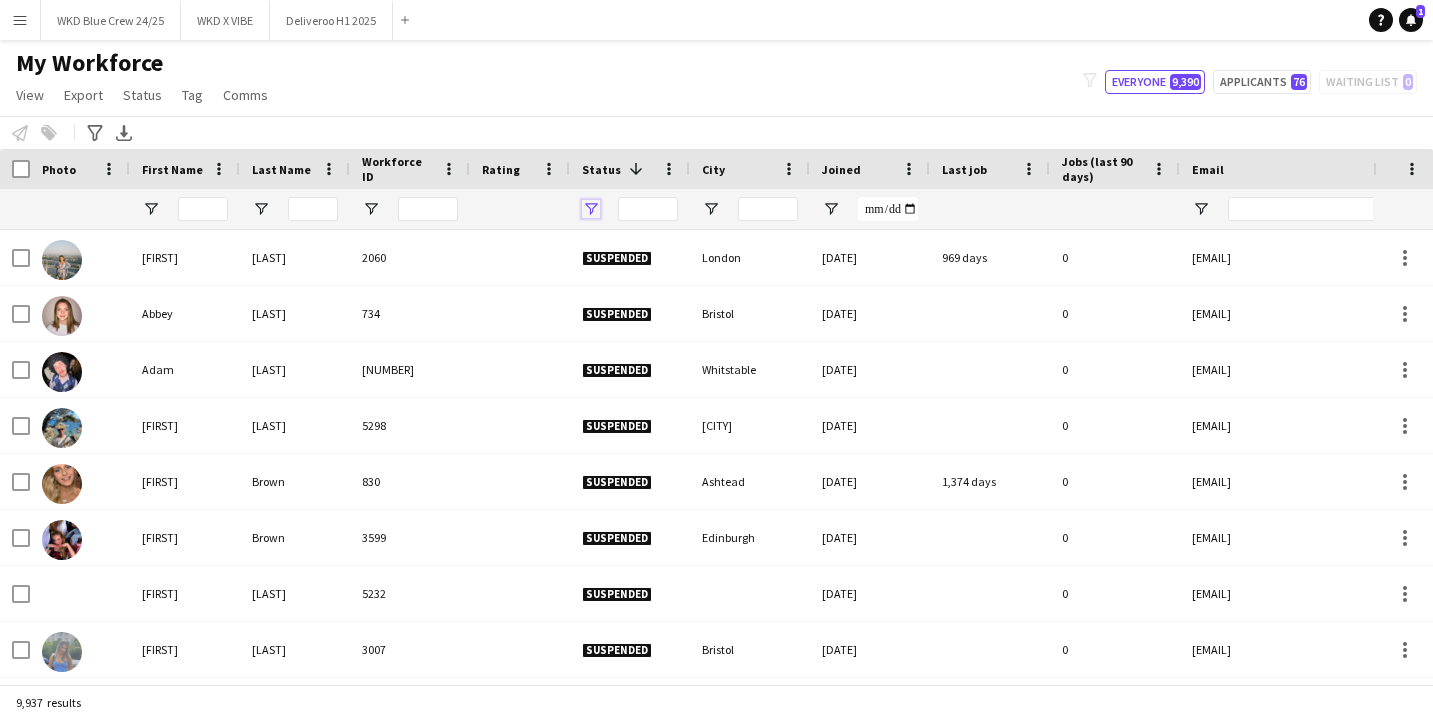 click at bounding box center [591, 209] 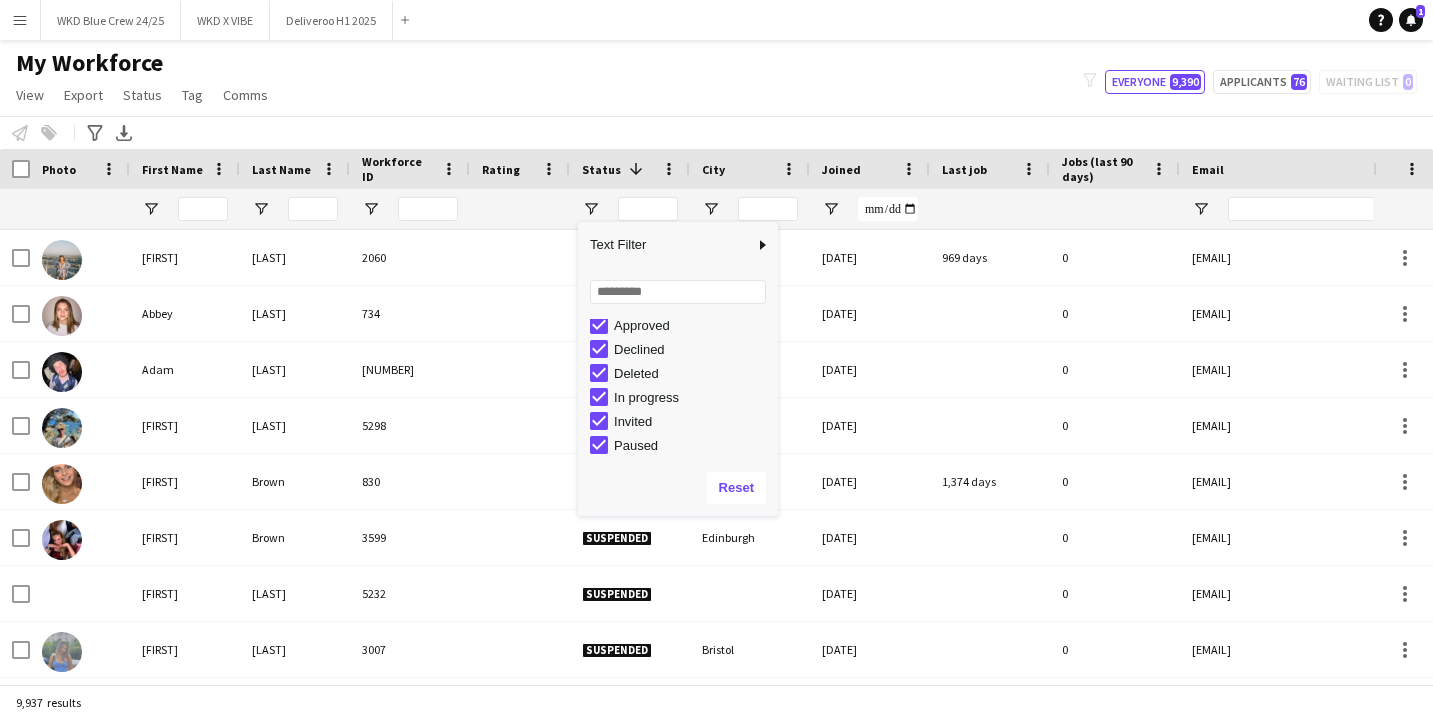 scroll, scrollTop: 105, scrollLeft: 0, axis: vertical 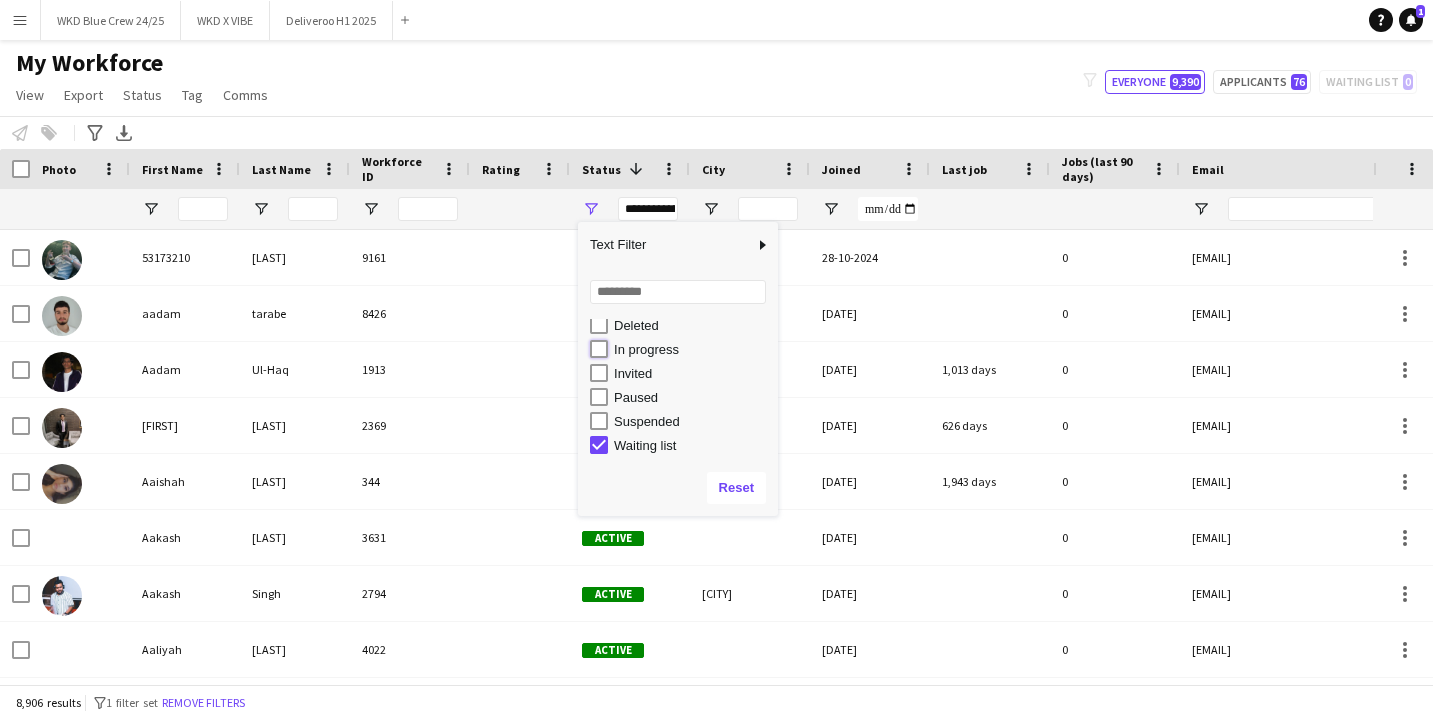 type on "**********" 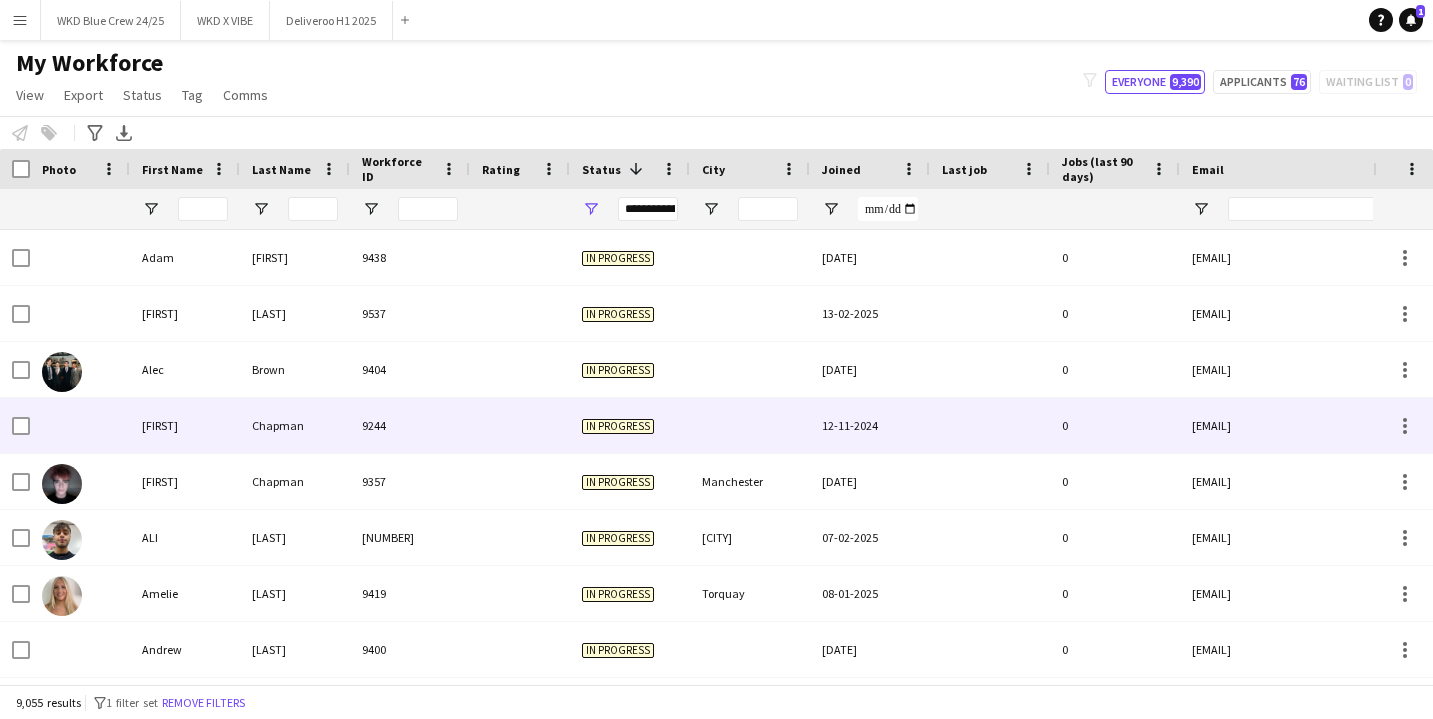 click on "9244" at bounding box center [410, 425] 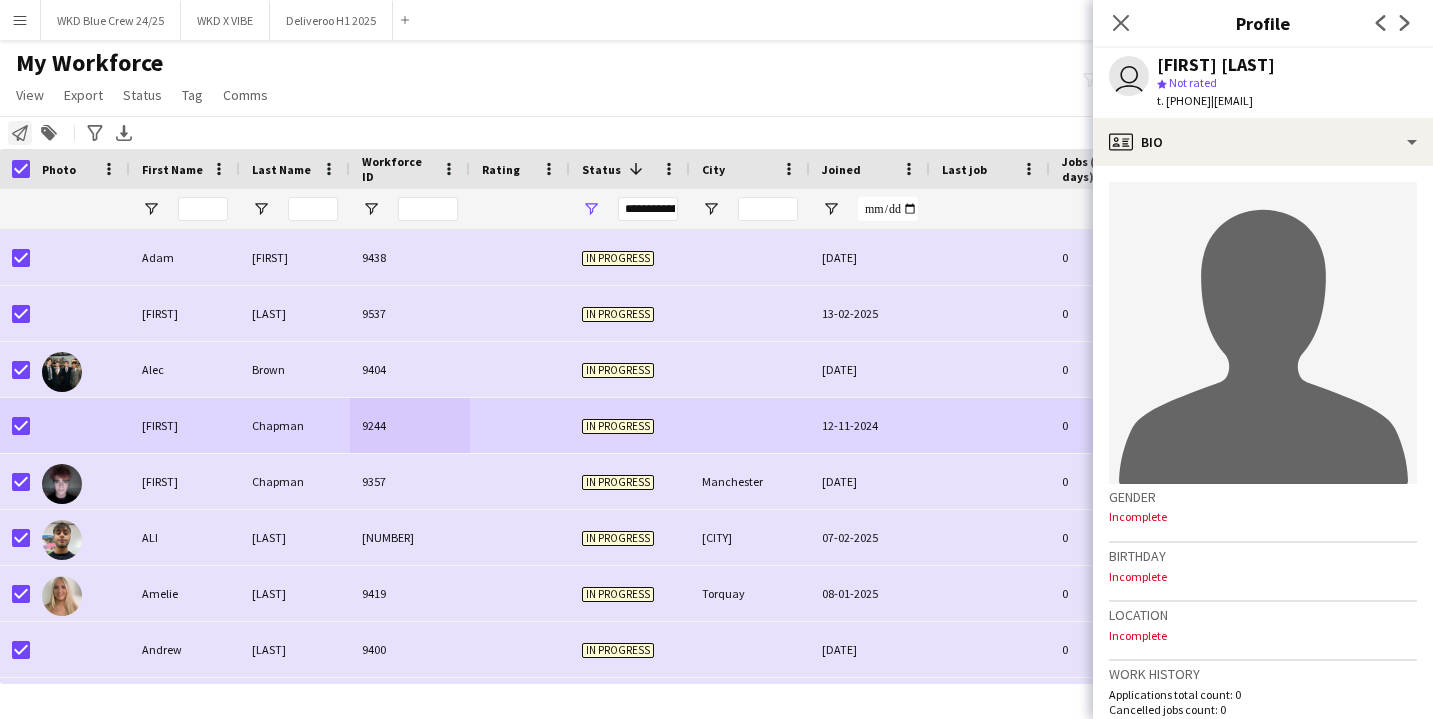click 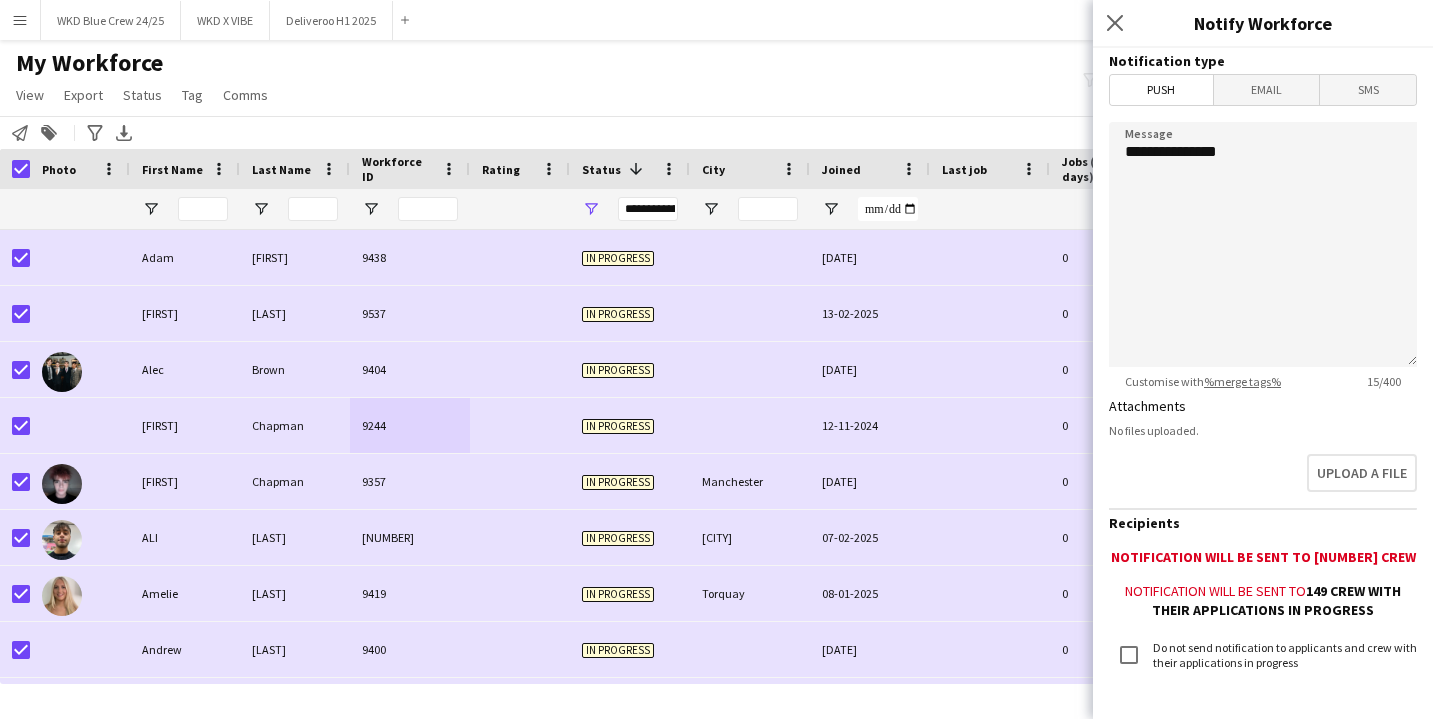 click on "Email" at bounding box center [1267, 90] 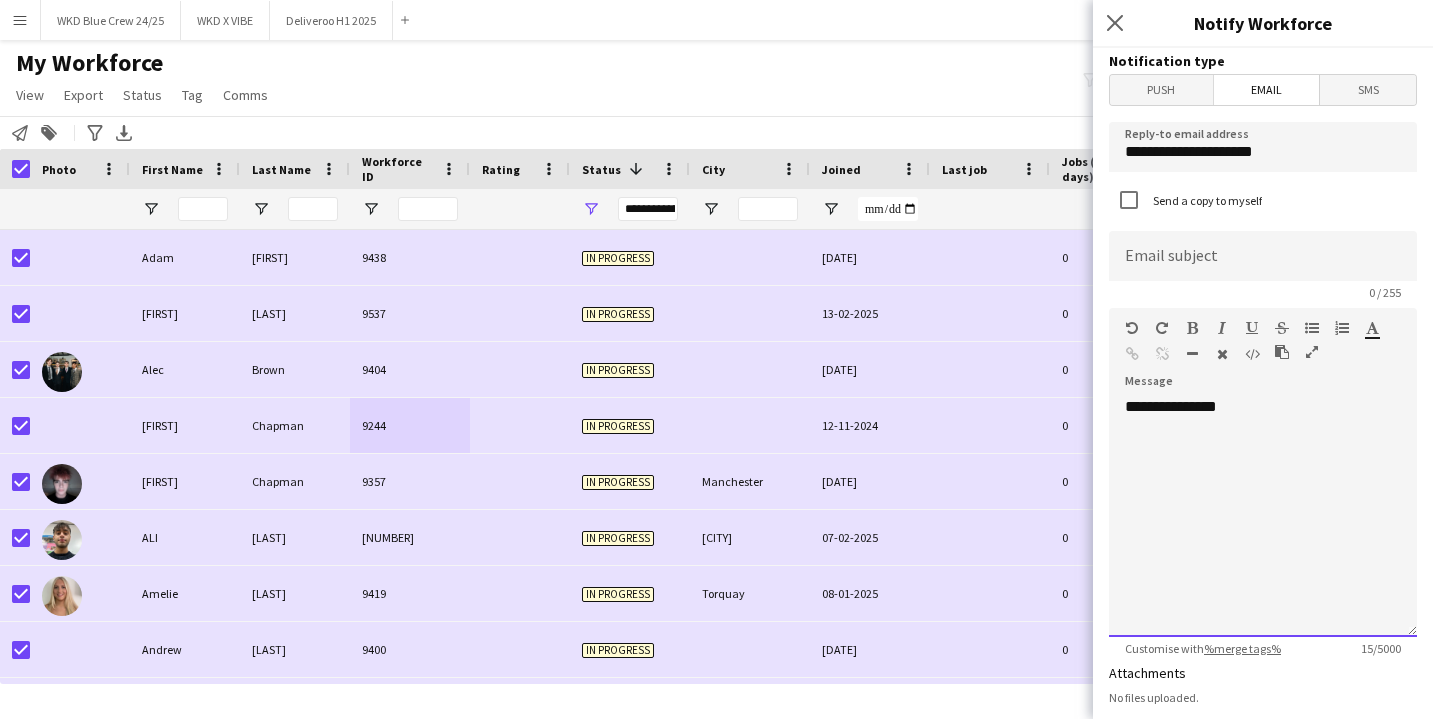 click on "**********" 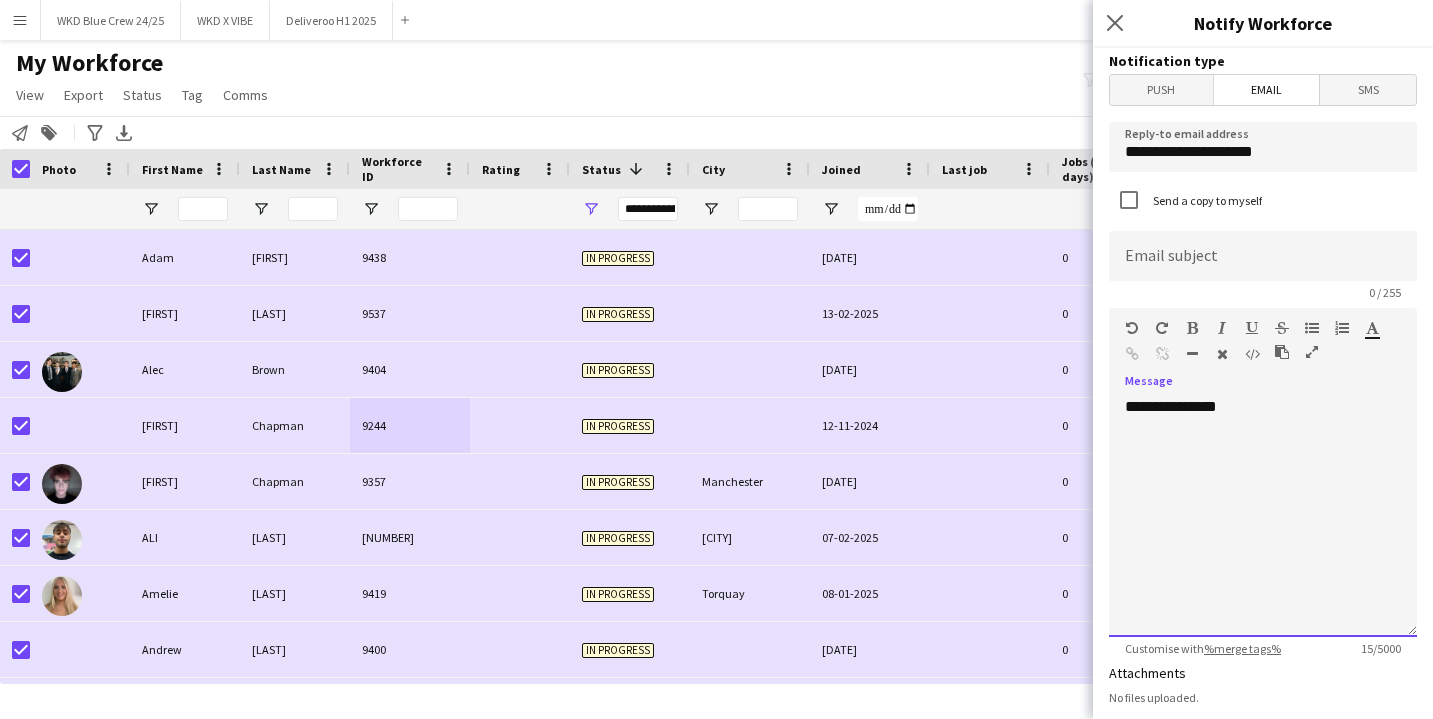 type 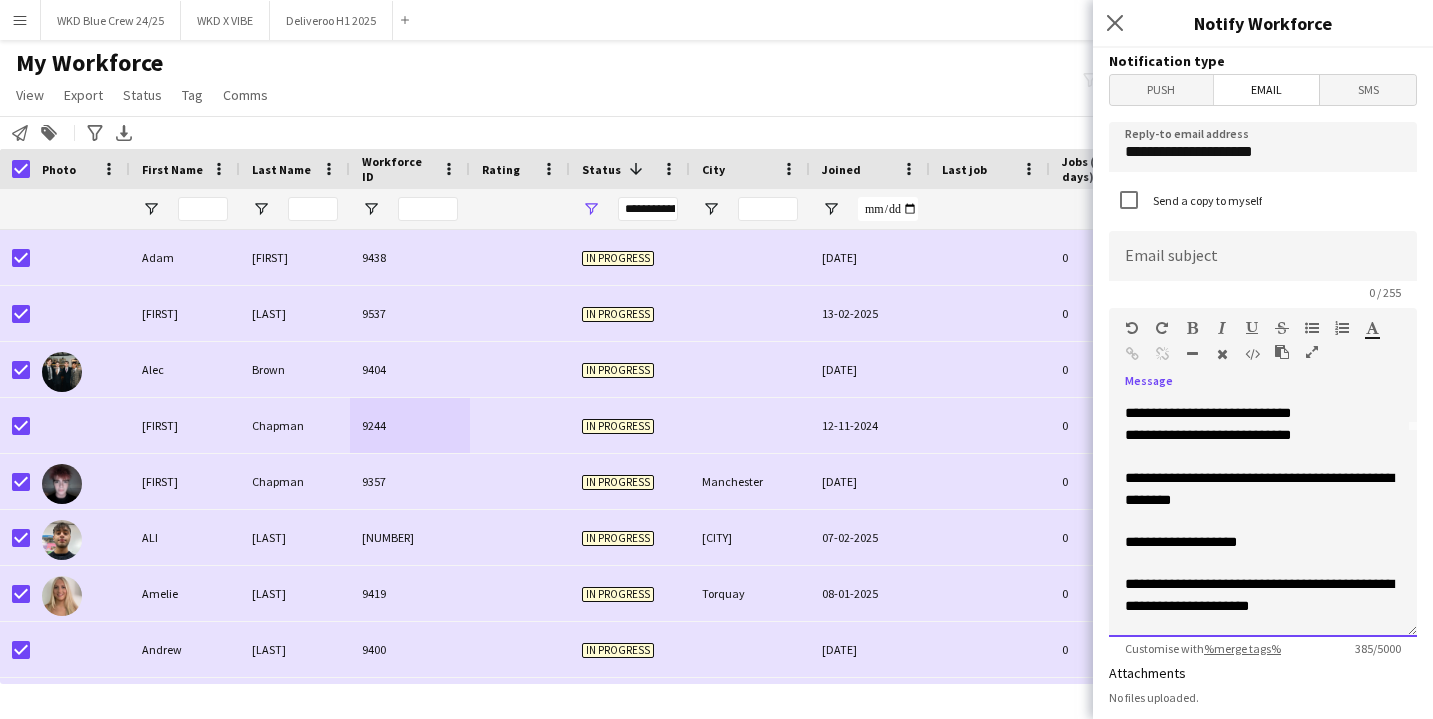 scroll, scrollTop: 0, scrollLeft: 0, axis: both 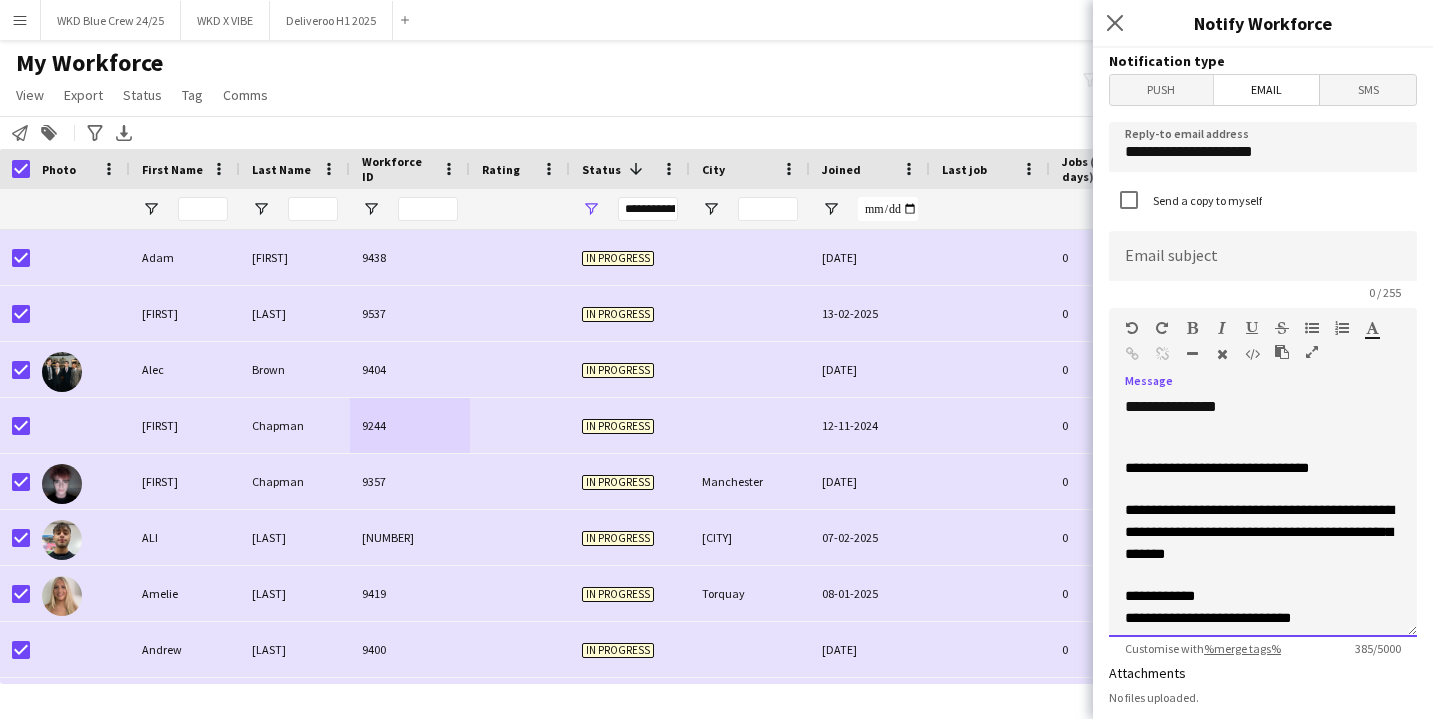 drag, startPoint x: 1364, startPoint y: 488, endPoint x: 1111, endPoint y: 461, distance: 254.43663 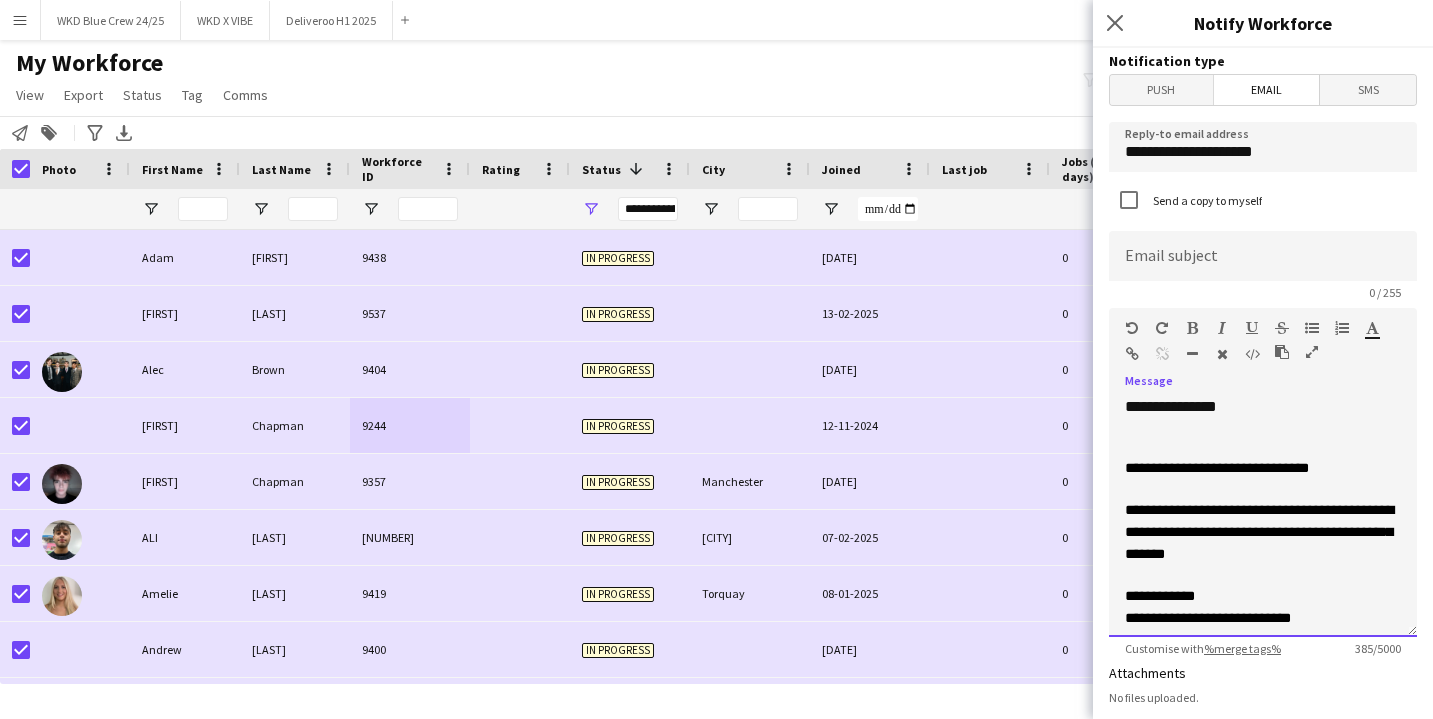 copy 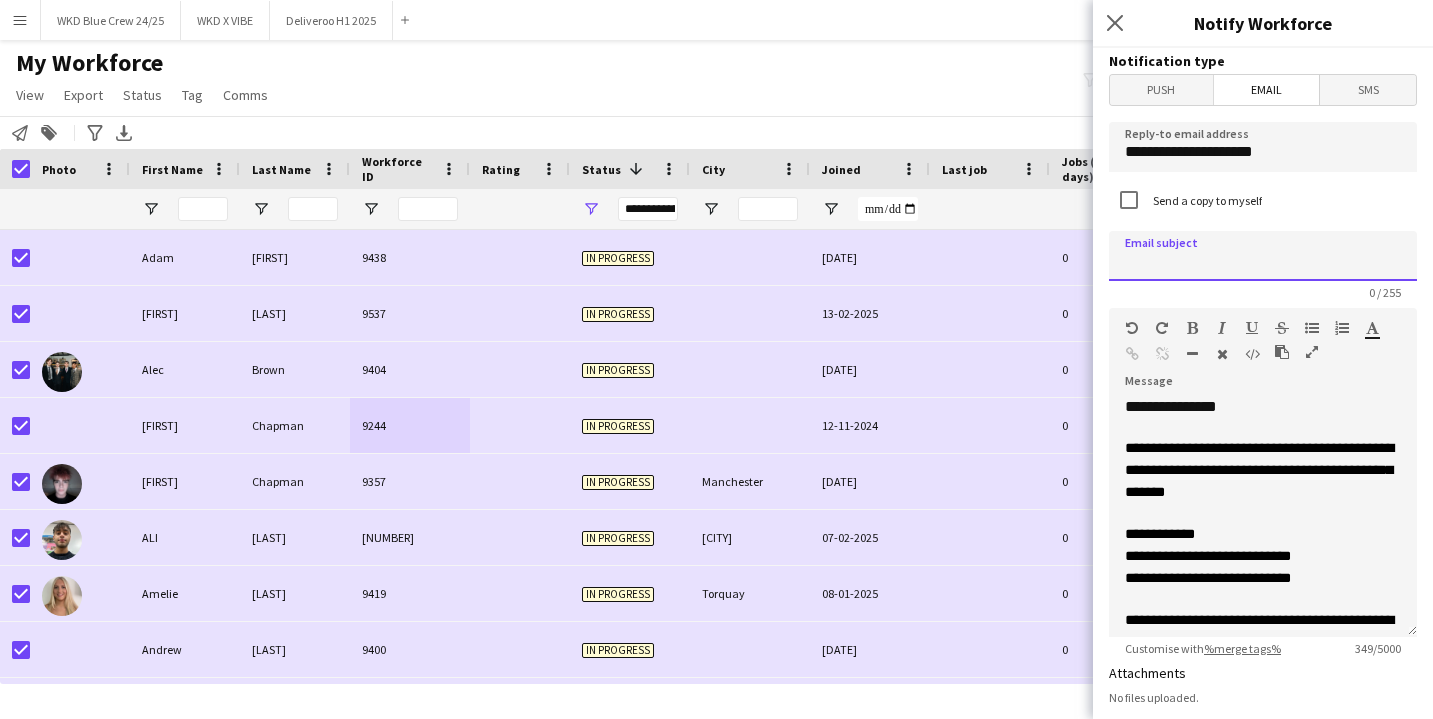 click 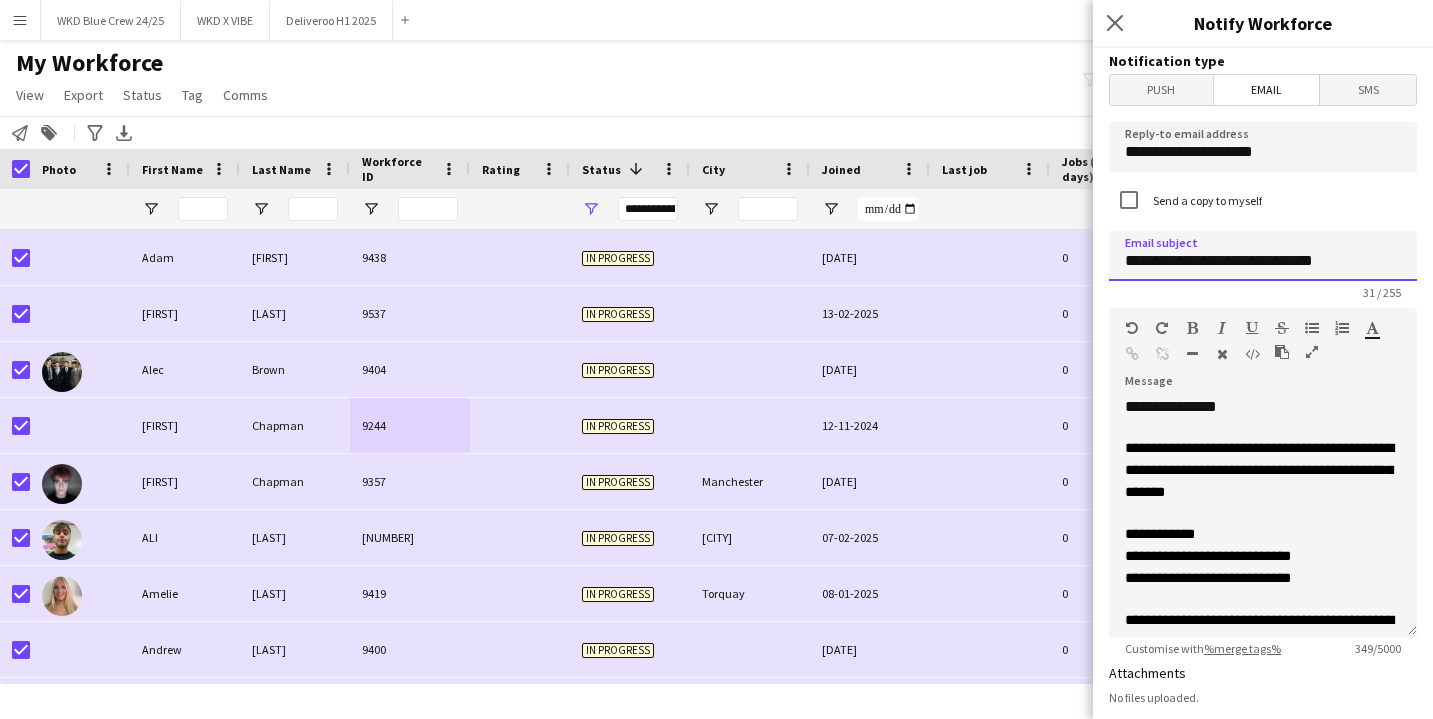 scroll, scrollTop: 159, scrollLeft: 0, axis: vertical 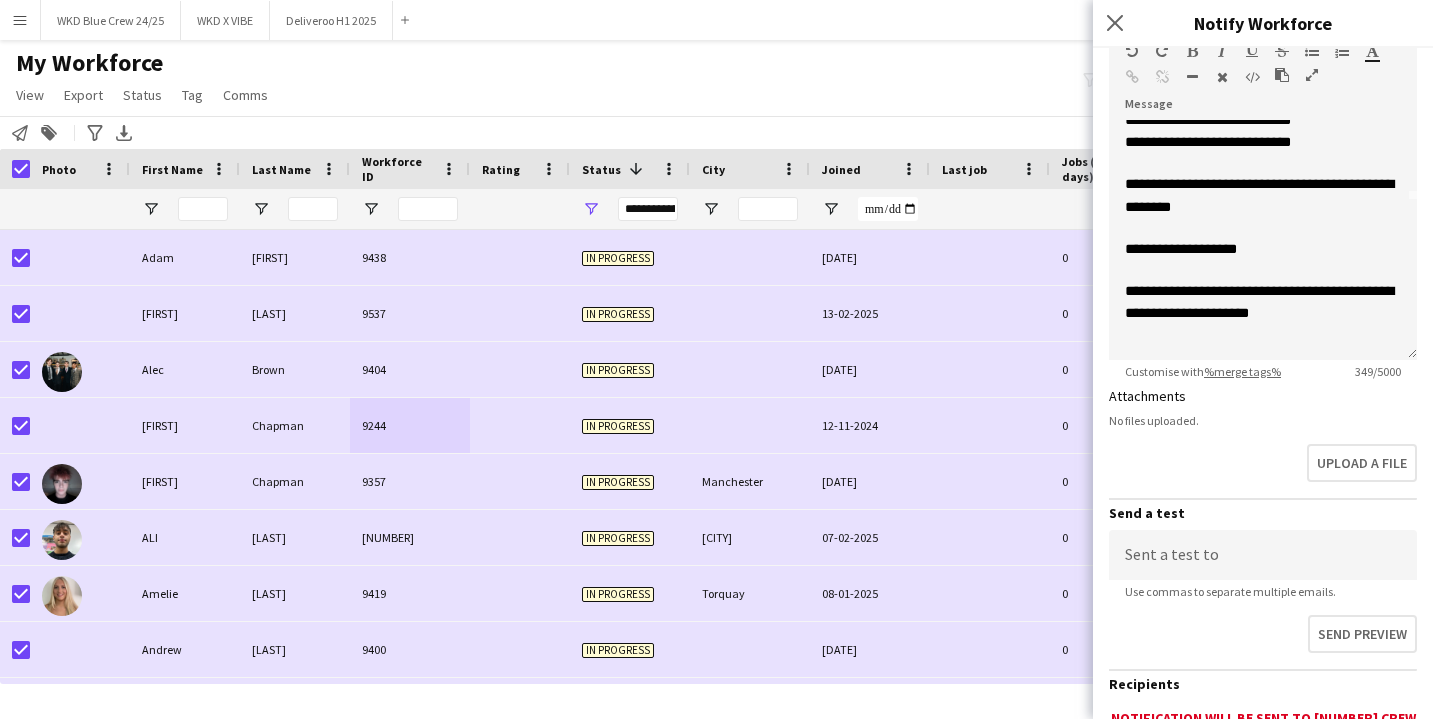 type on "**********" 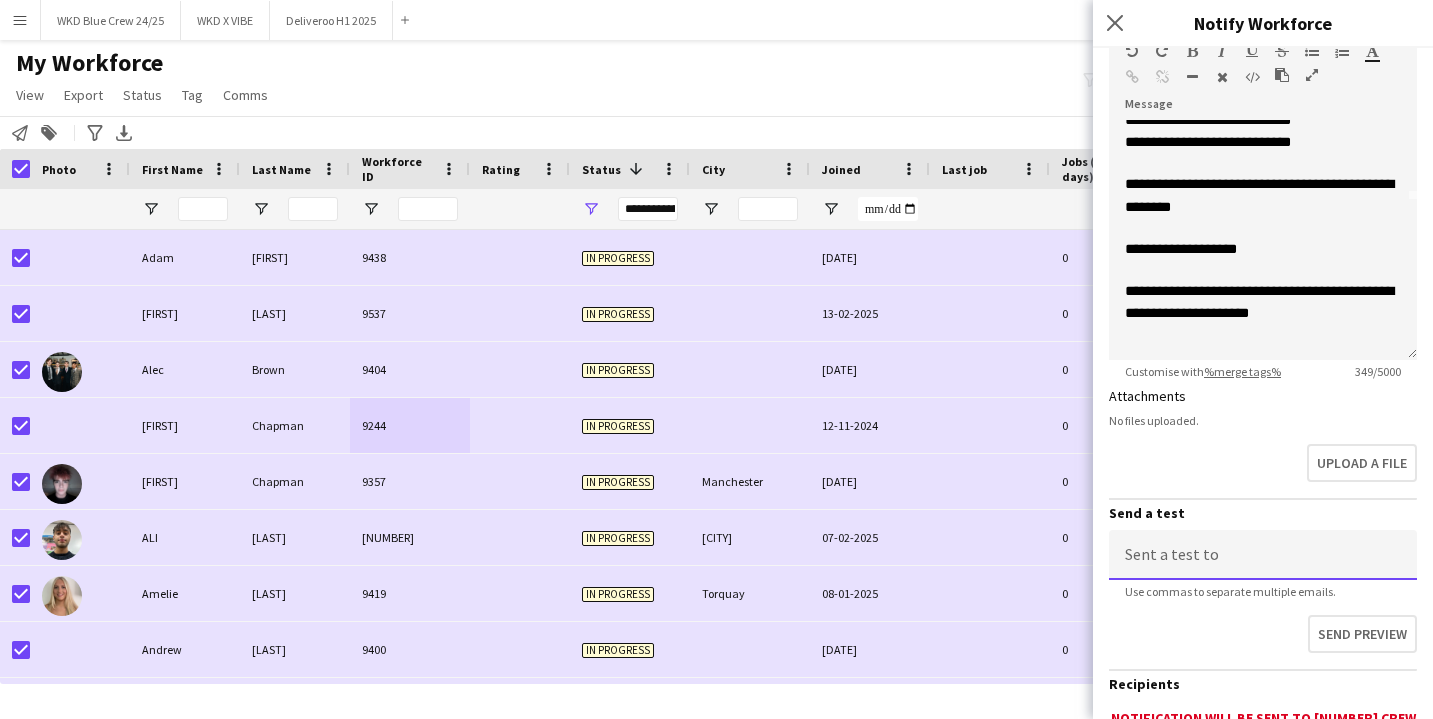 click 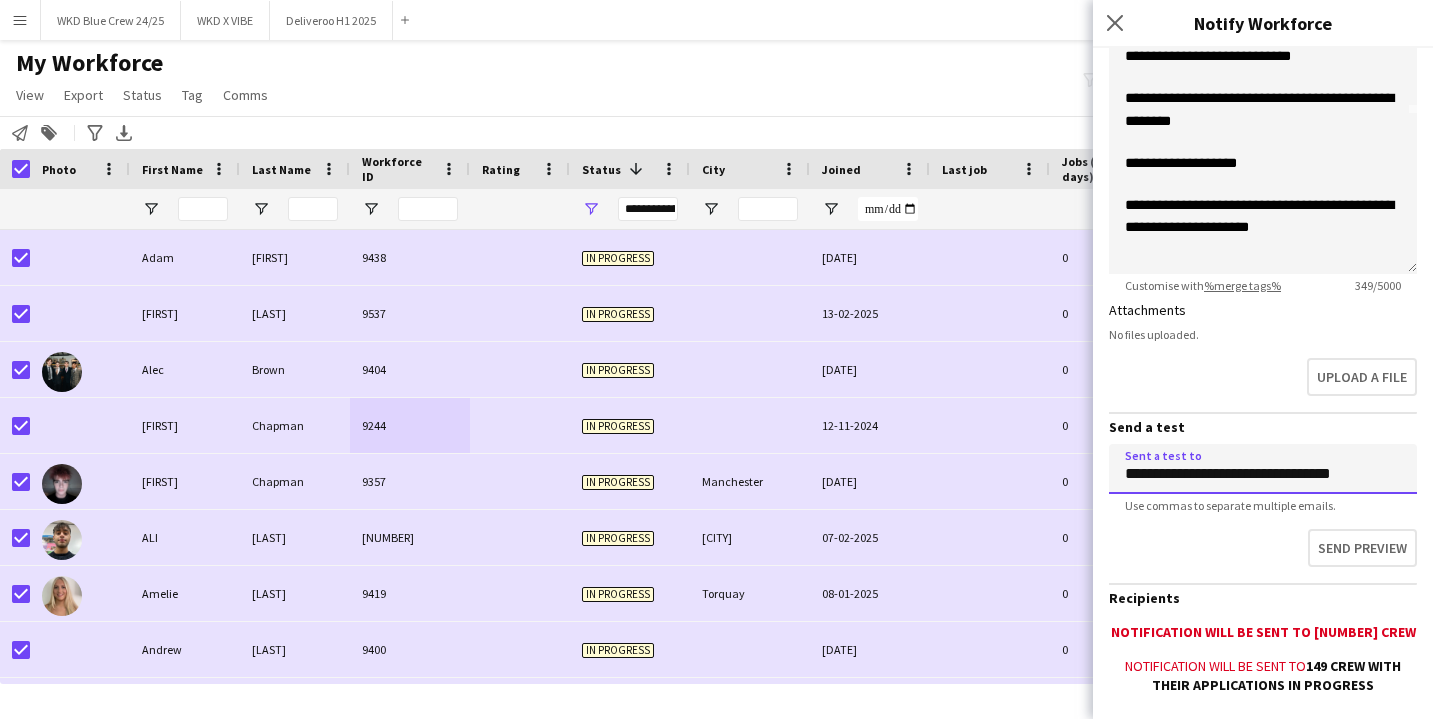 scroll, scrollTop: 391, scrollLeft: 0, axis: vertical 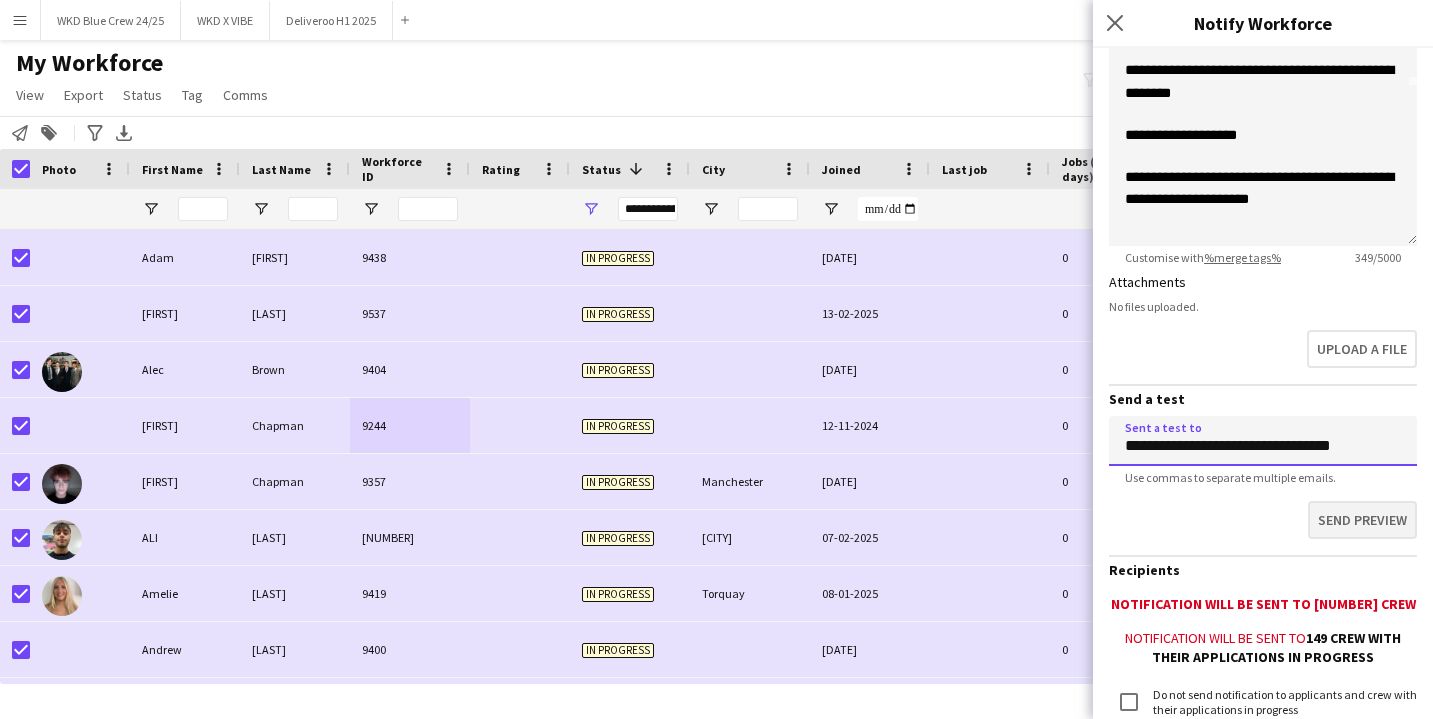 type on "**********" 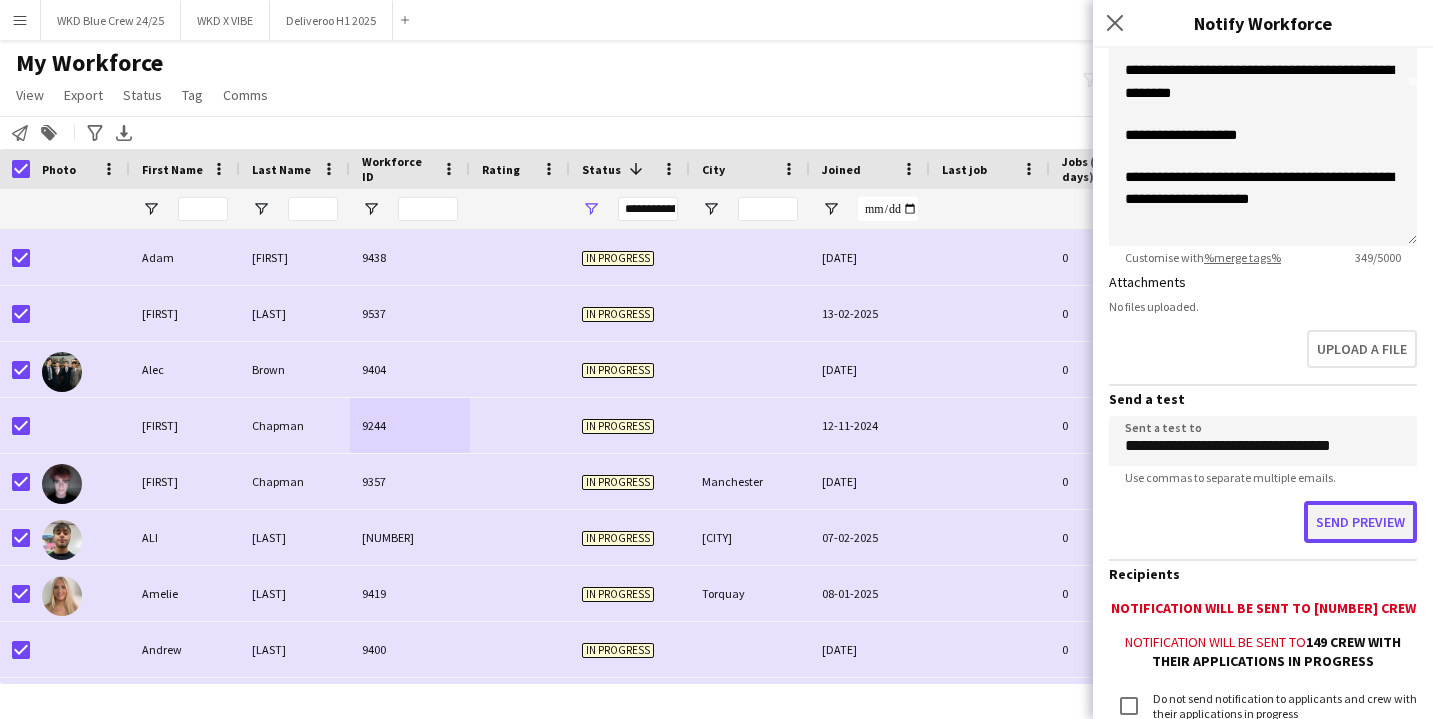 click on "Send preview" 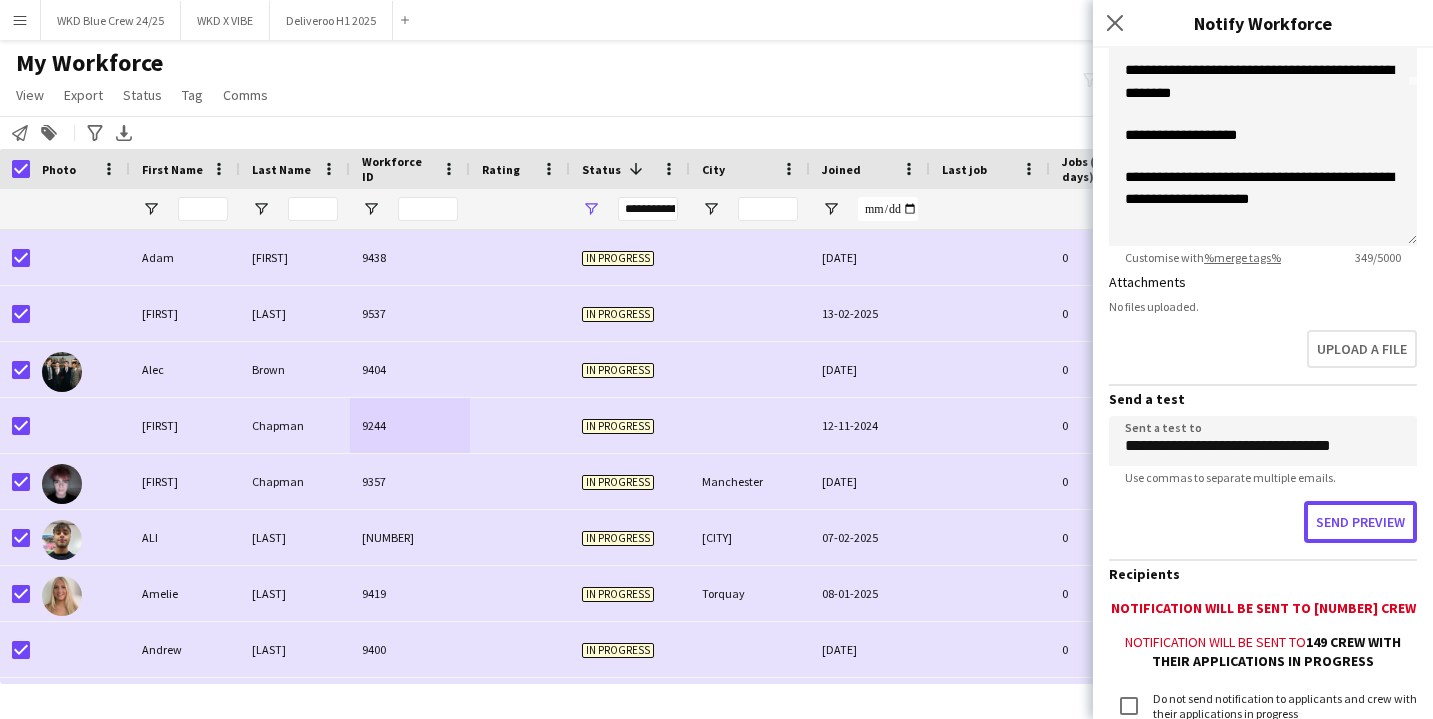scroll, scrollTop: 0, scrollLeft: 0, axis: both 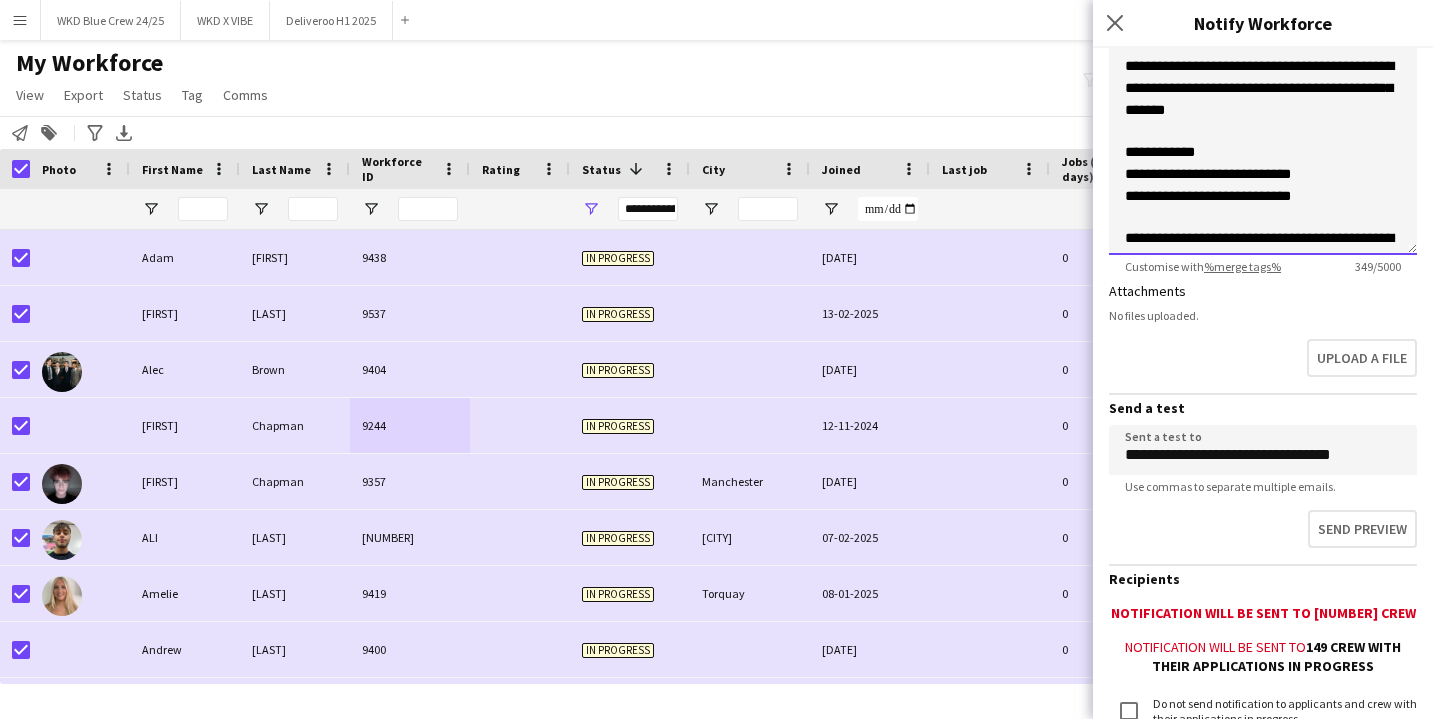 click on "**********" at bounding box center (1259, 88) 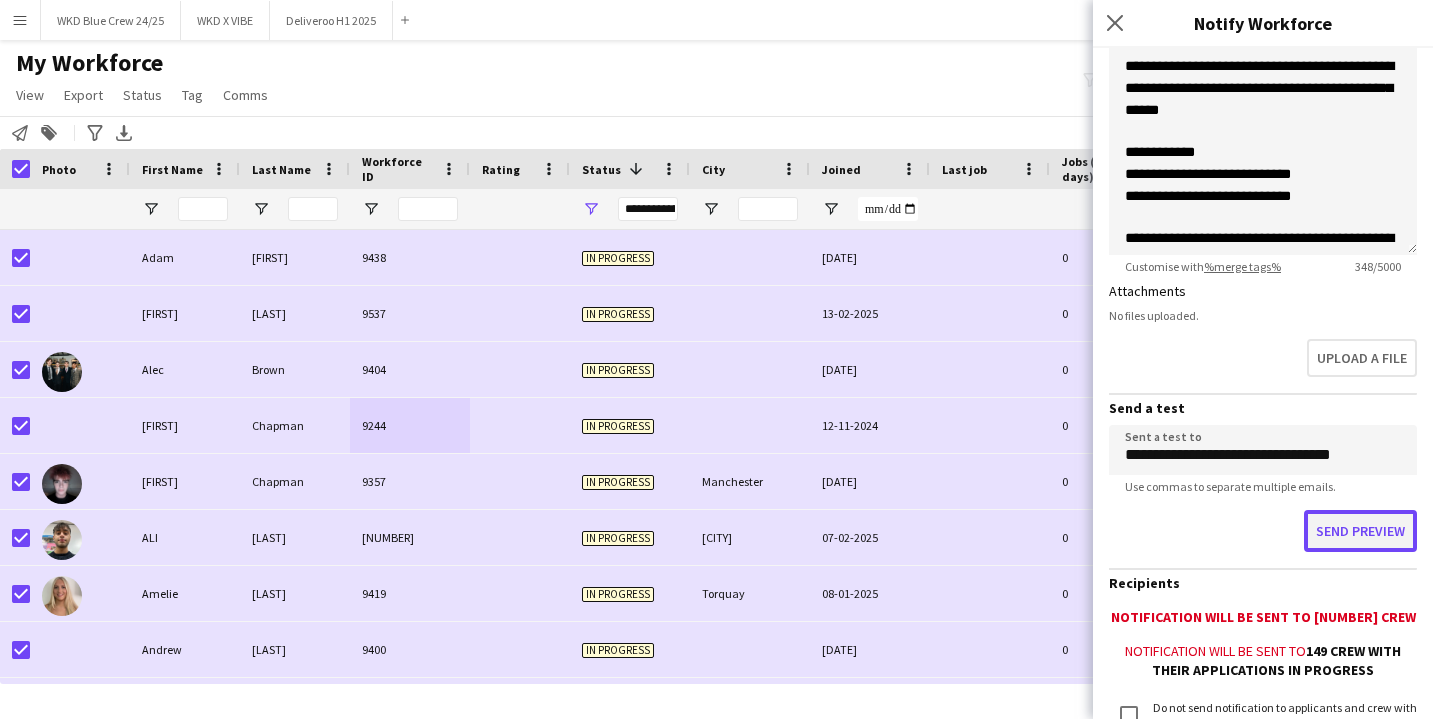 click on "Send preview" 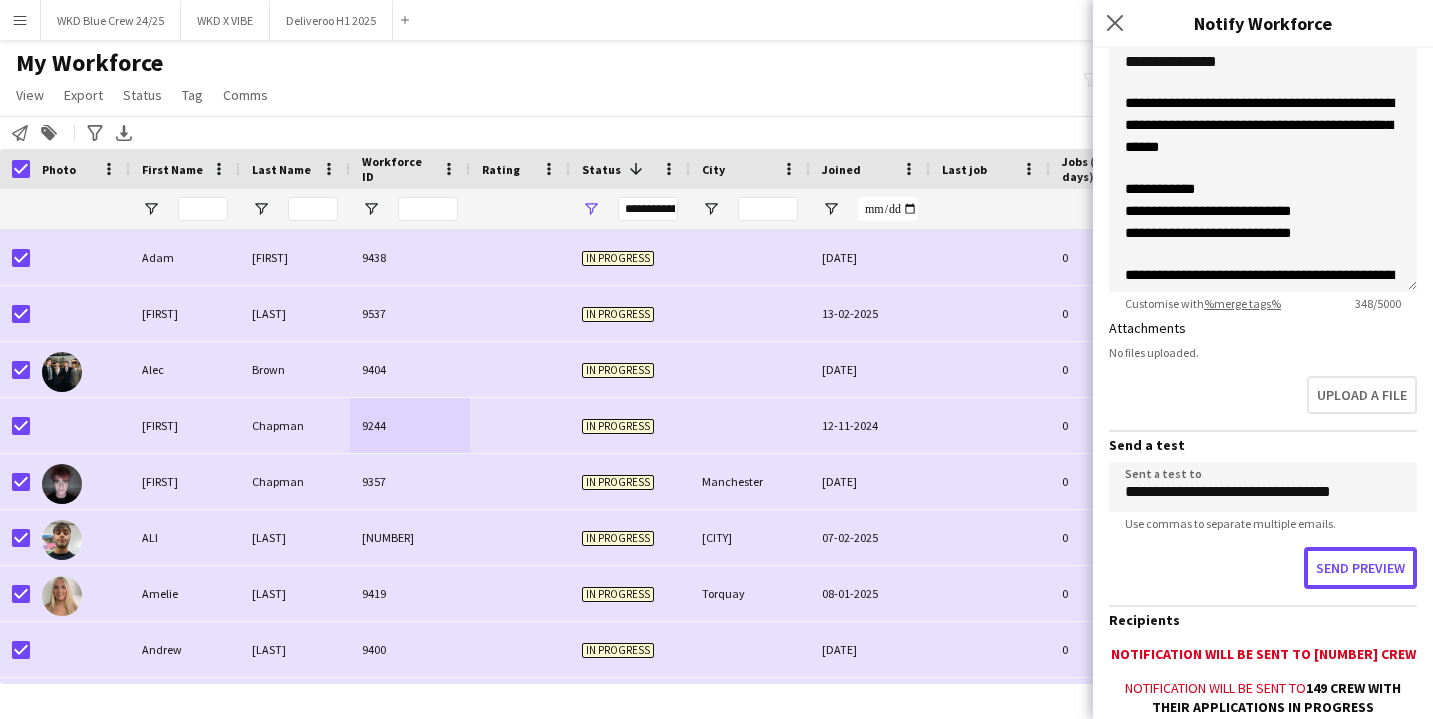 scroll, scrollTop: 342, scrollLeft: 0, axis: vertical 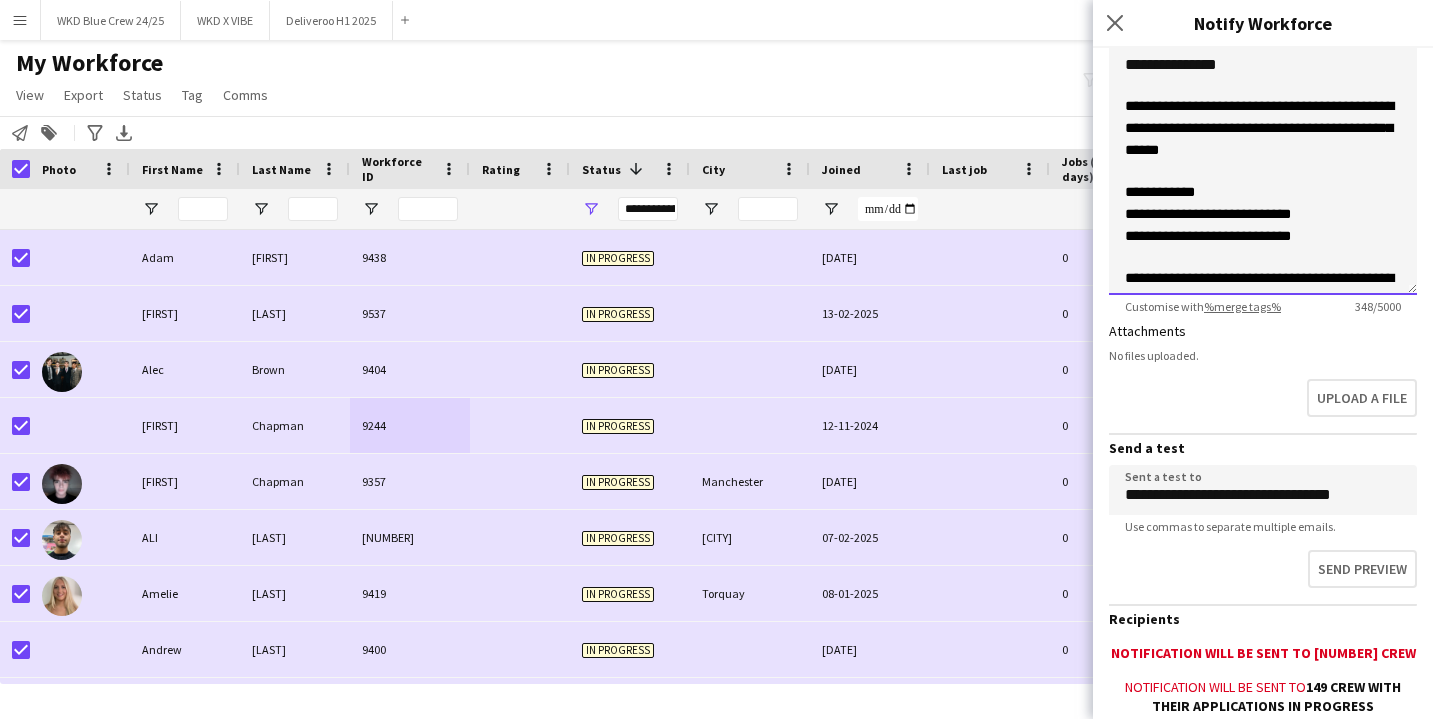 click on "**********" at bounding box center (1259, 128) 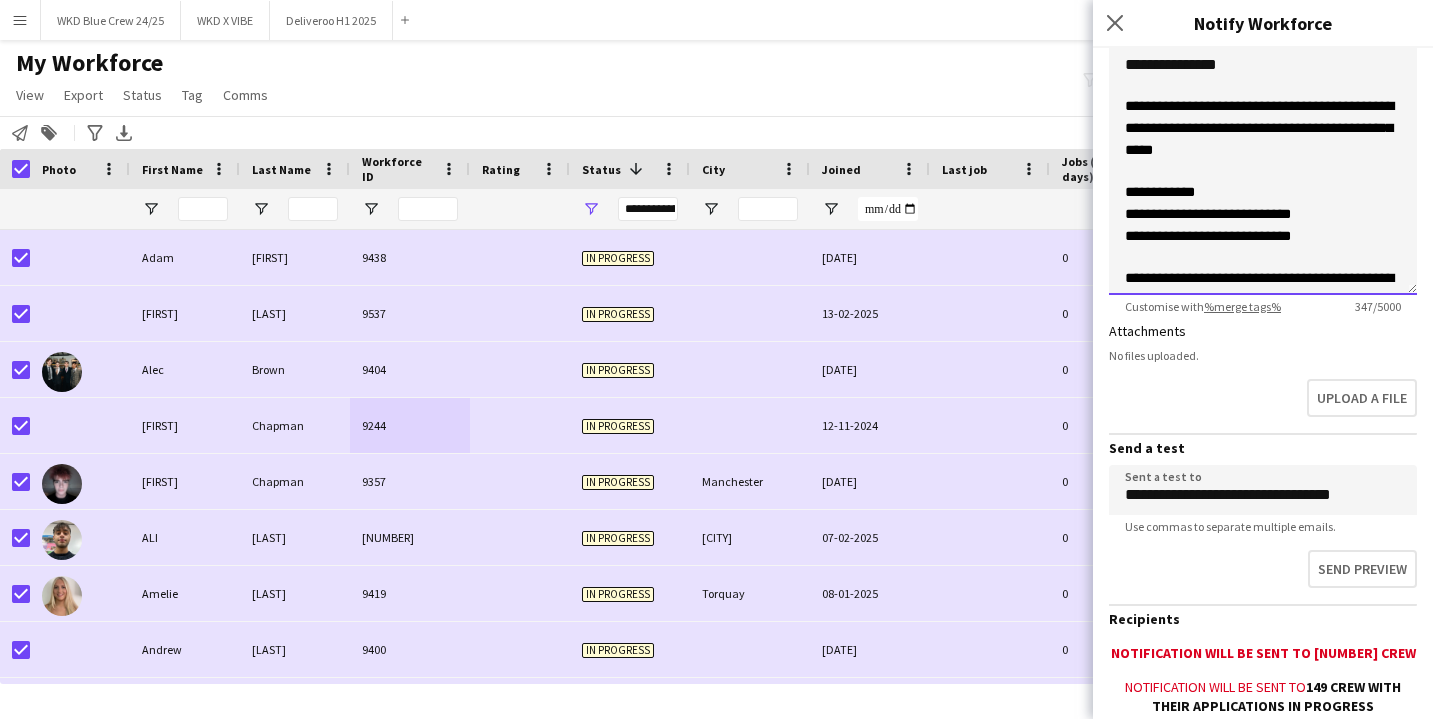 click on "**********" at bounding box center (1263, 128) 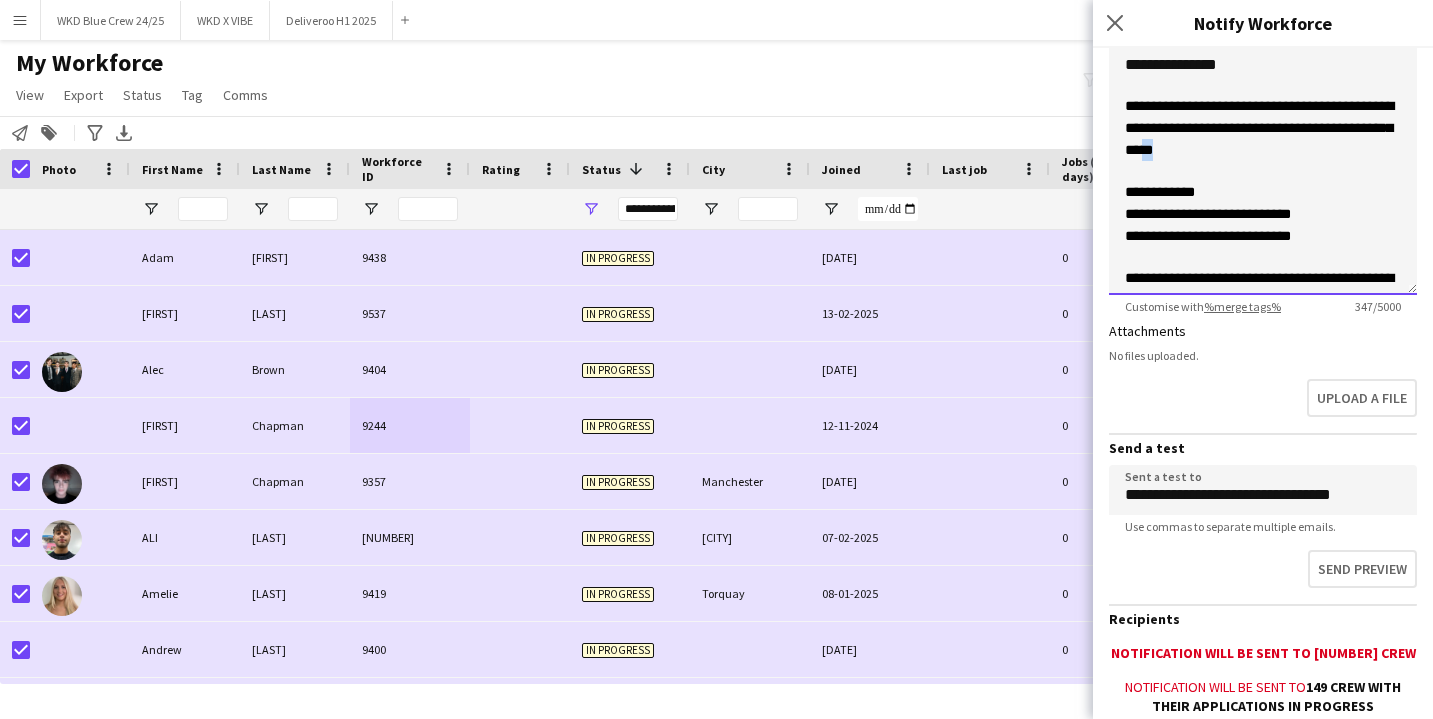 drag, startPoint x: 1236, startPoint y: 152, endPoint x: 1250, endPoint y: 152, distance: 14 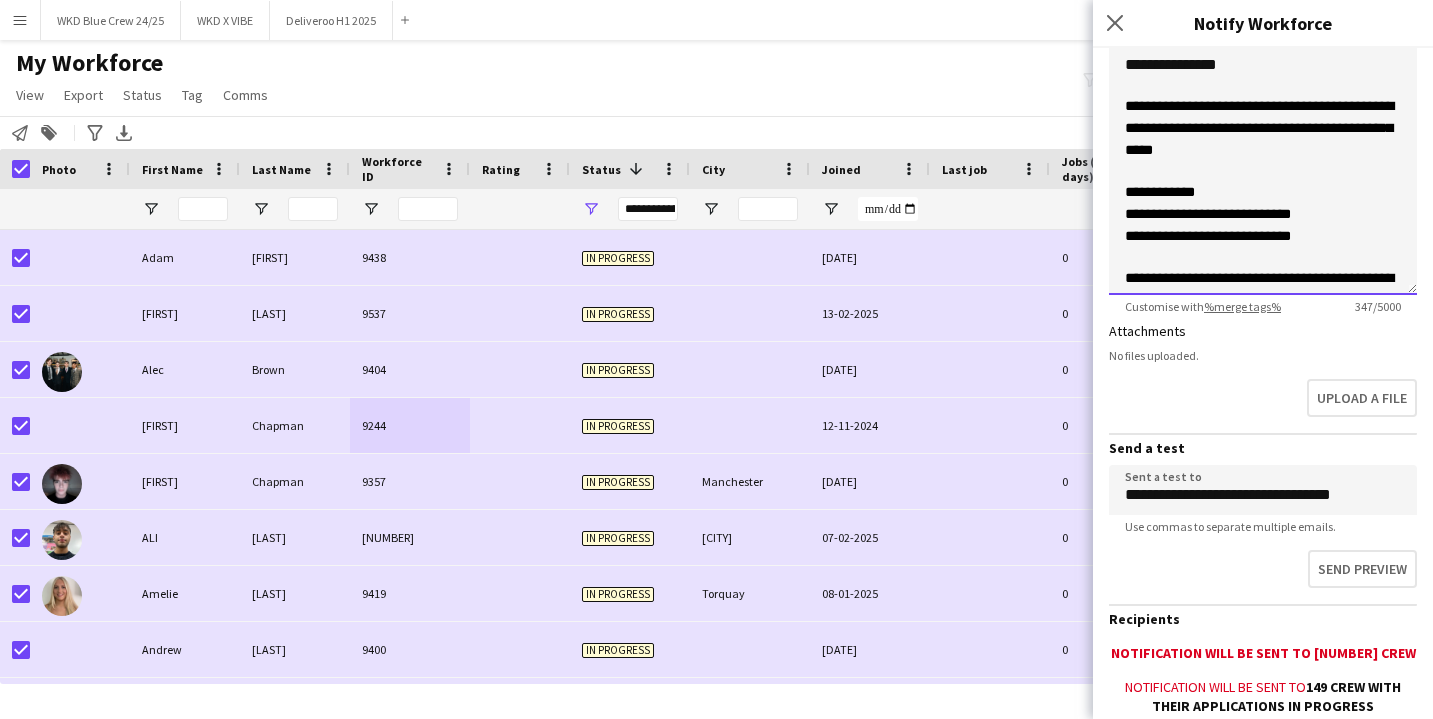 click on "**********" 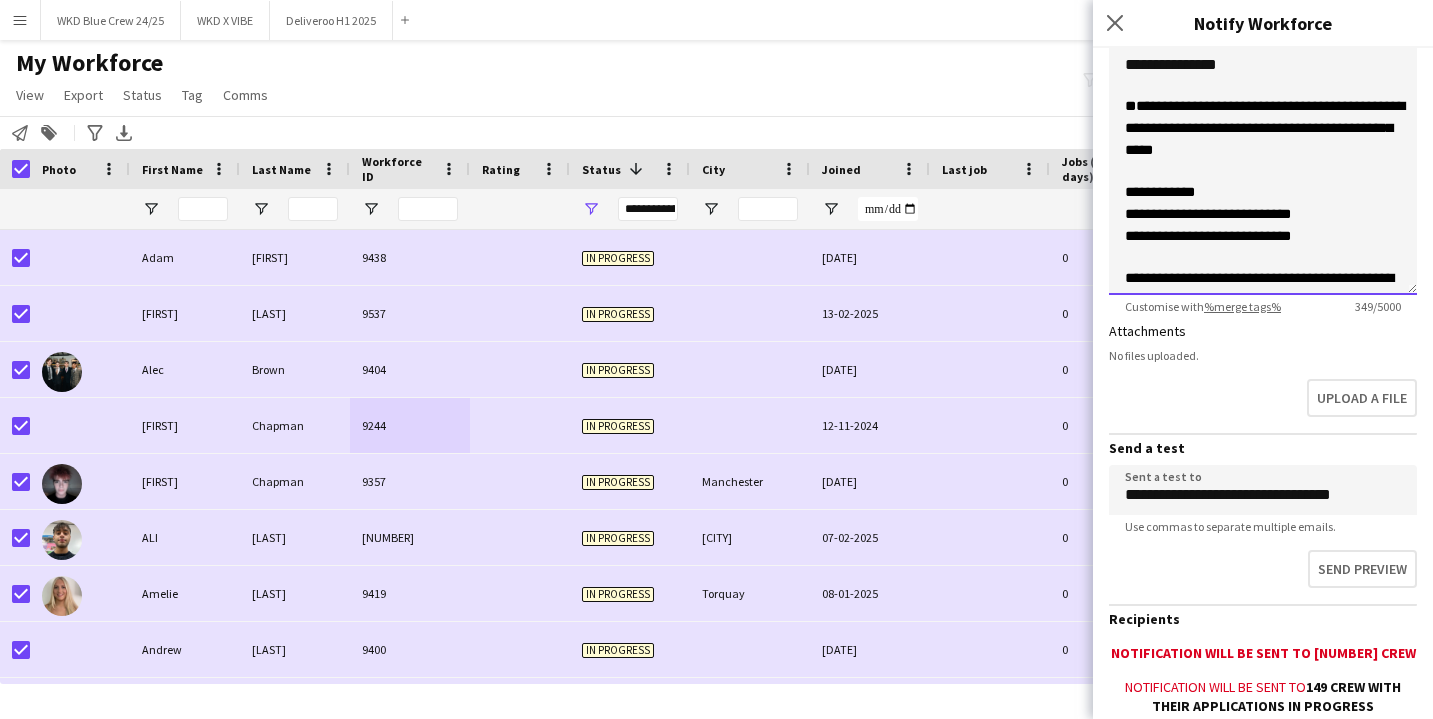 click on "[REDACTED]" 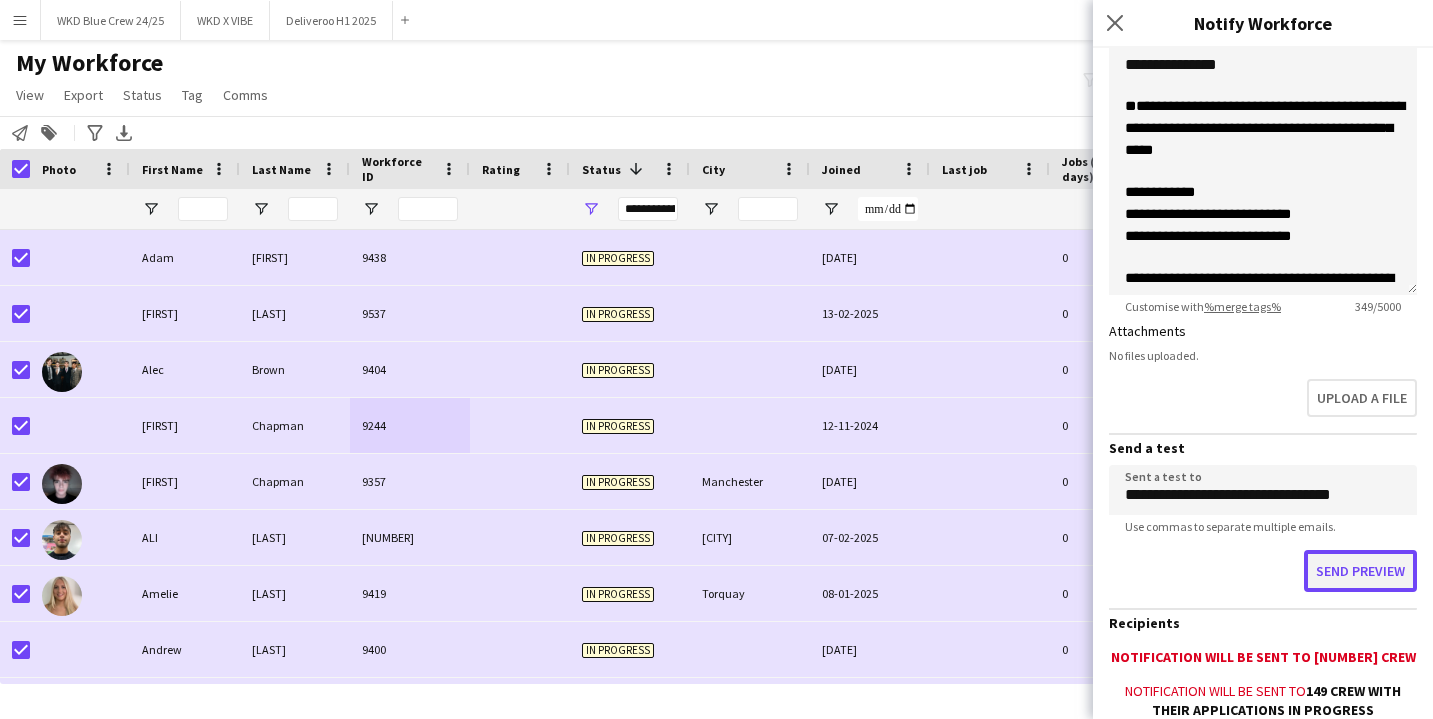 click on "Send preview" 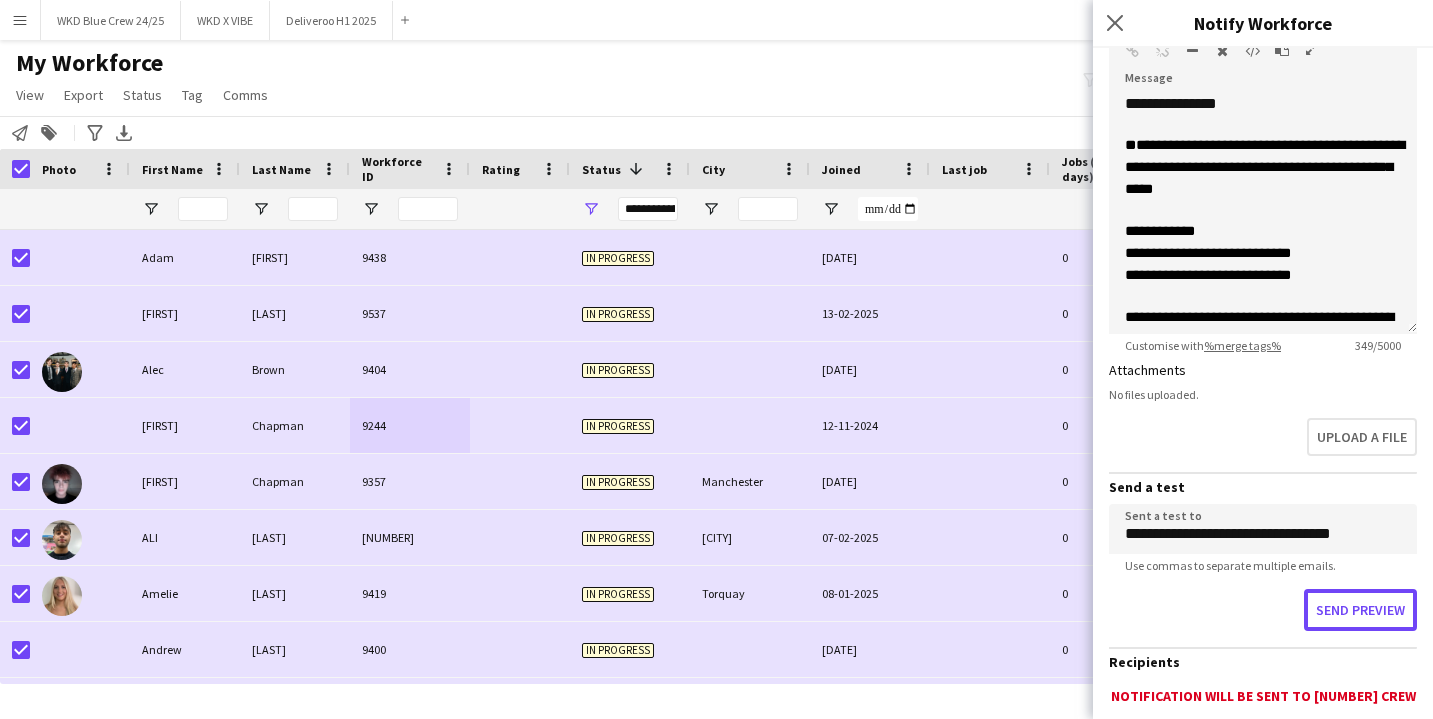 scroll, scrollTop: 300, scrollLeft: 0, axis: vertical 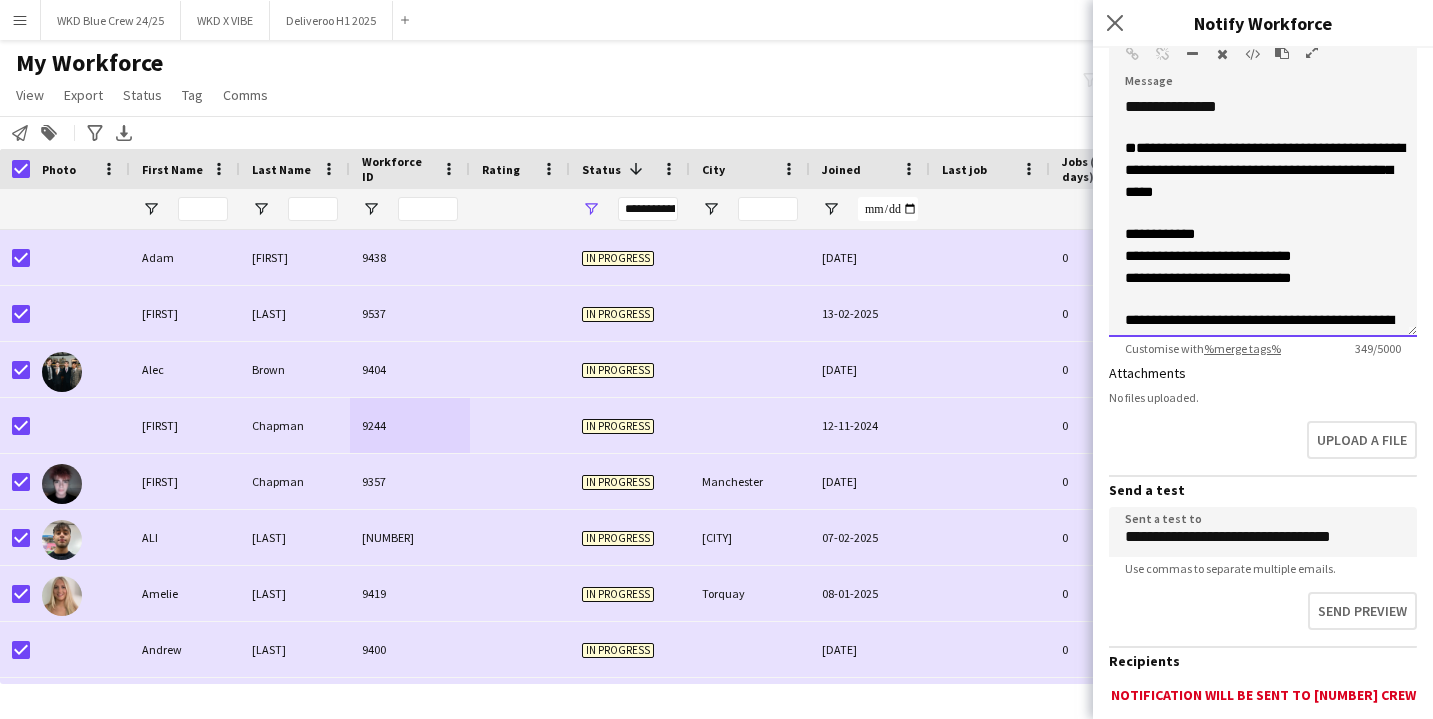 click on "**********" at bounding box center (1265, 170) 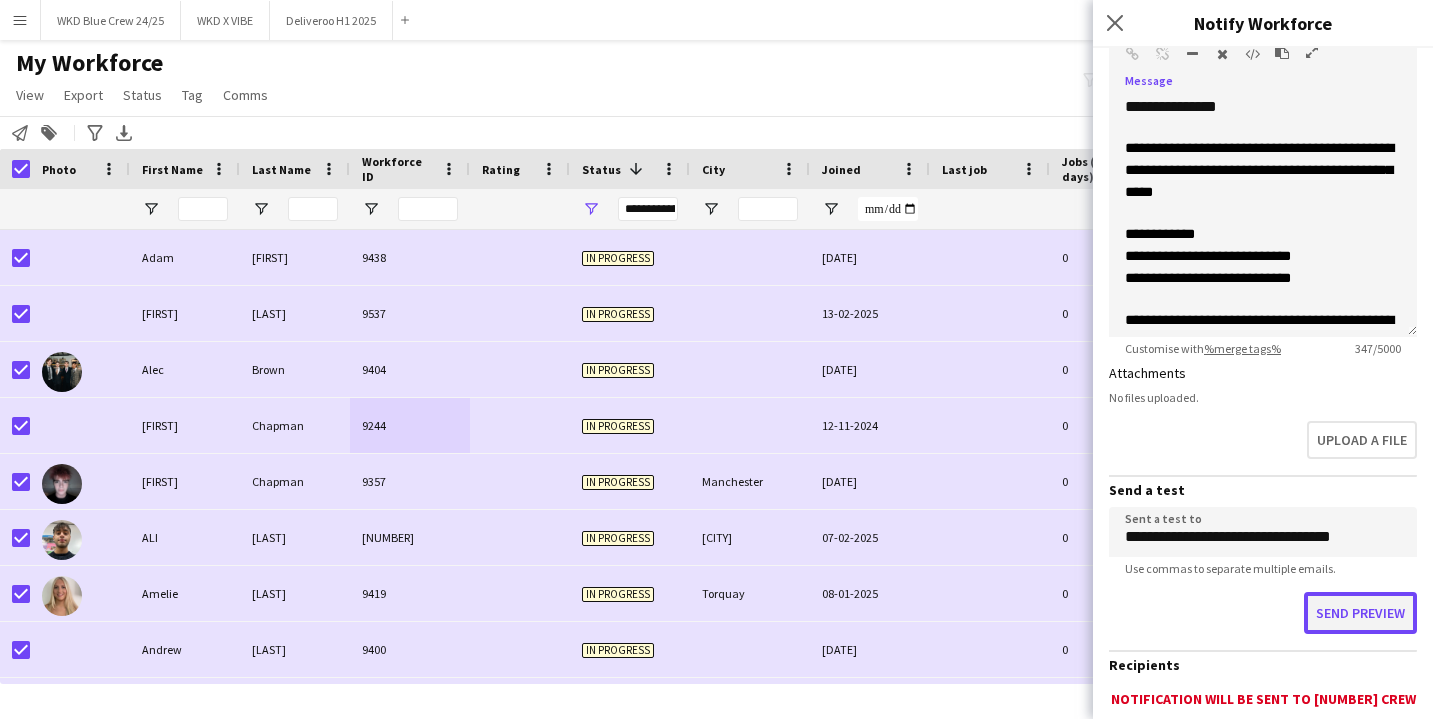 click on "Send preview" 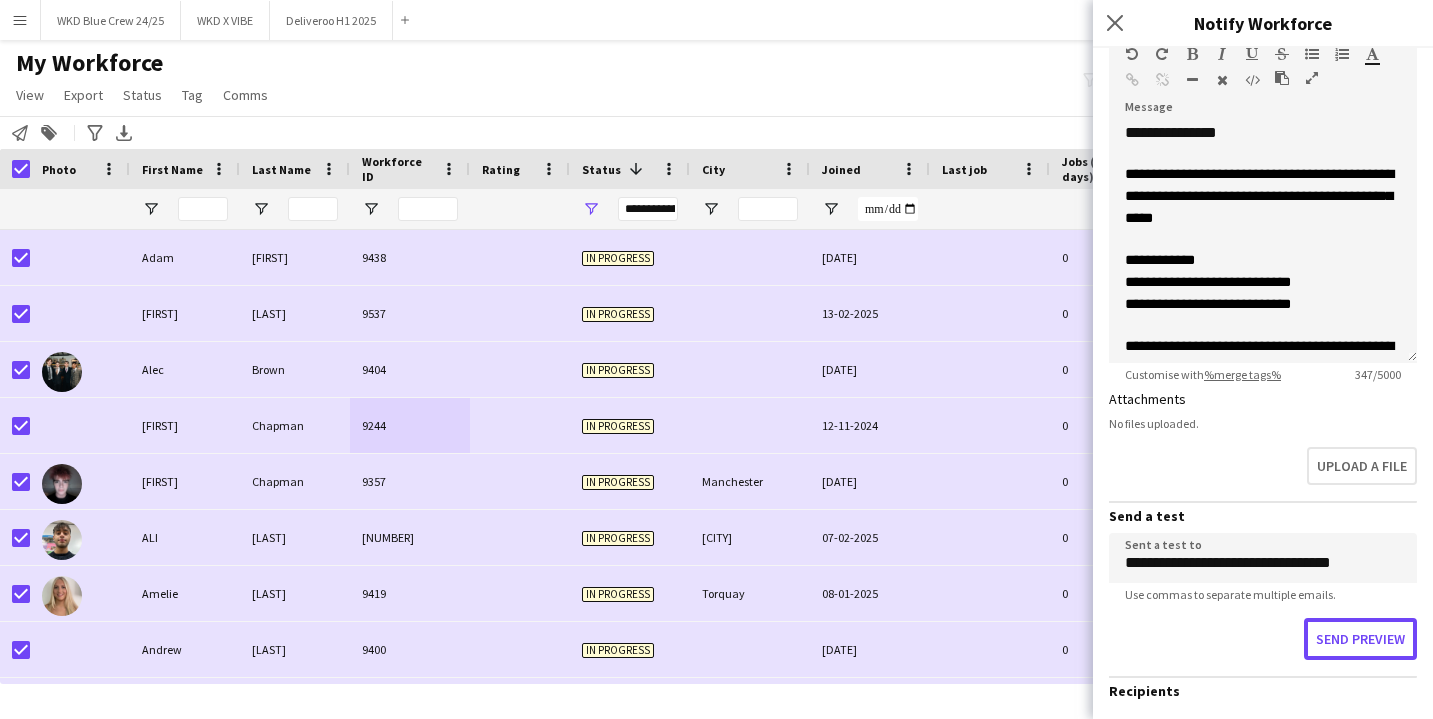 scroll, scrollTop: 270, scrollLeft: 0, axis: vertical 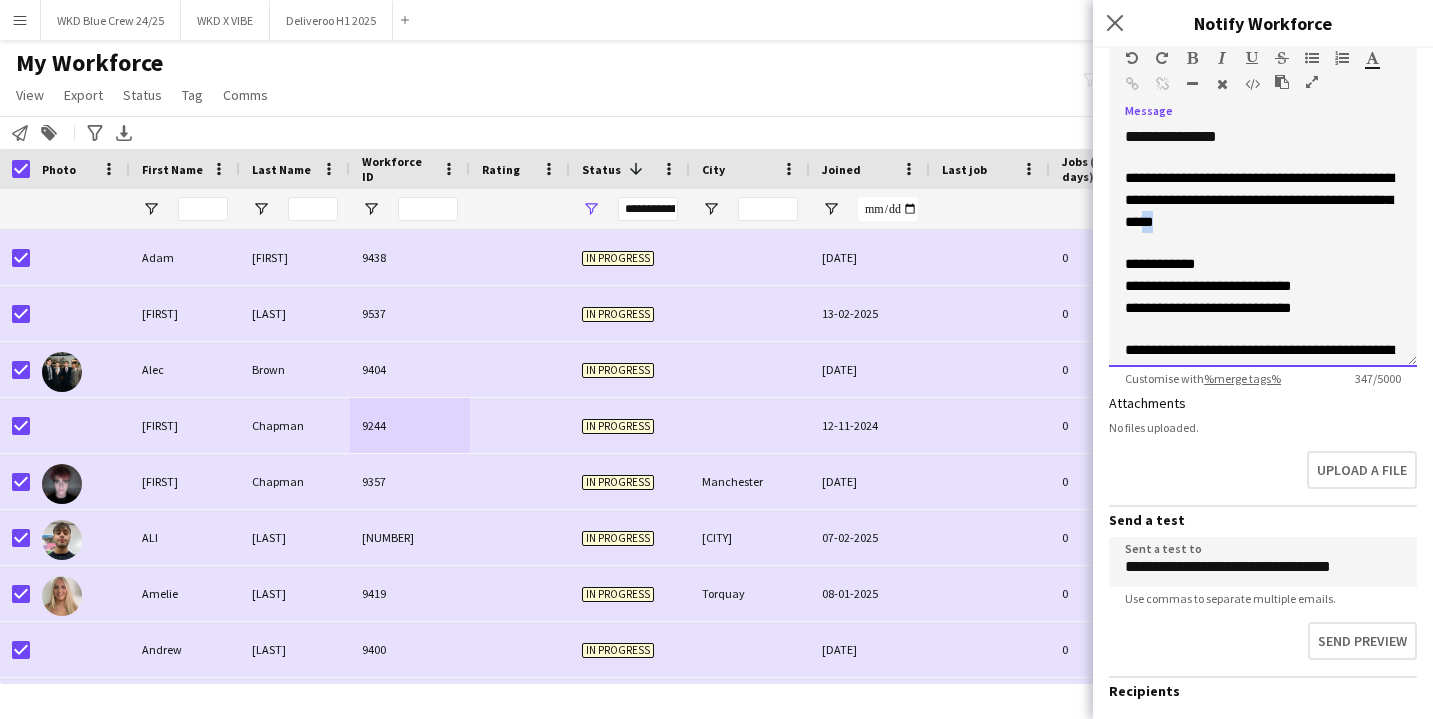 drag, startPoint x: 1249, startPoint y: 220, endPoint x: 1233, endPoint y: 222, distance: 16.124516 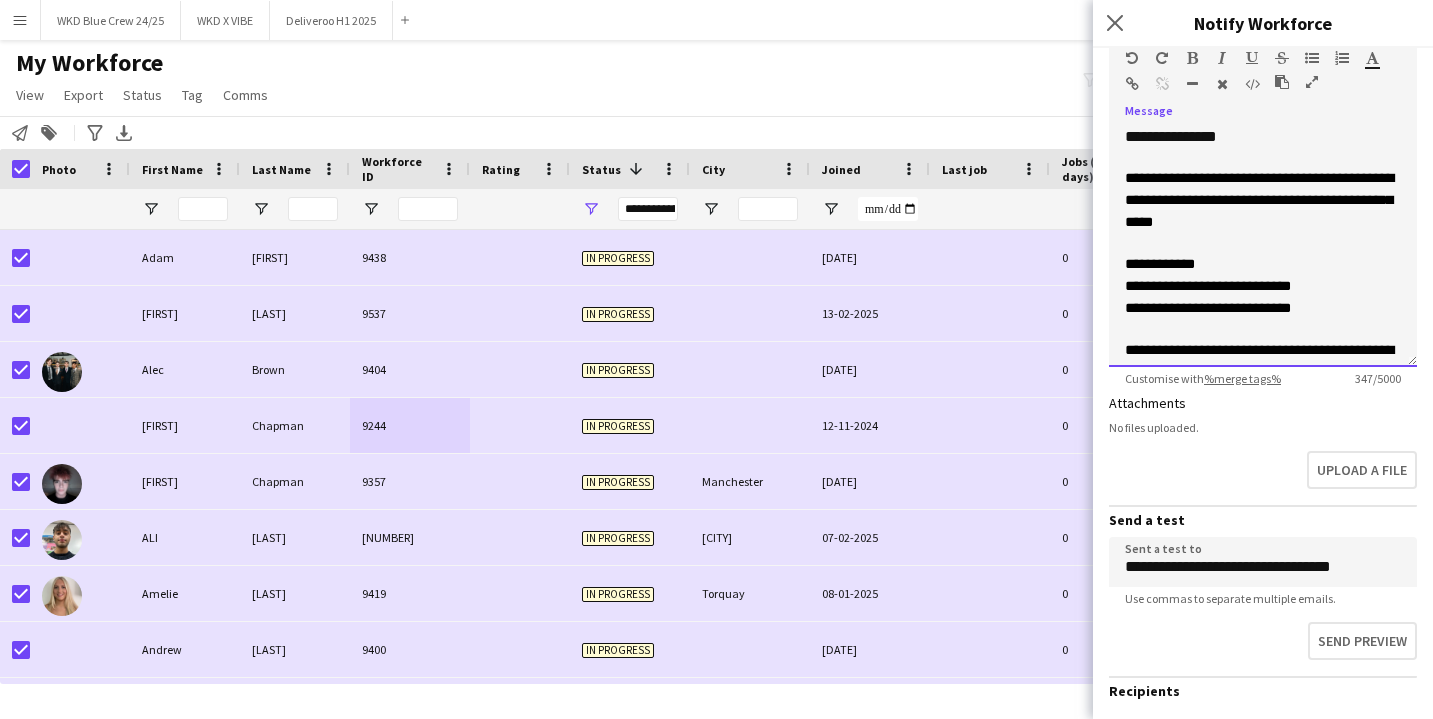 click on "**********" at bounding box center (1259, 200) 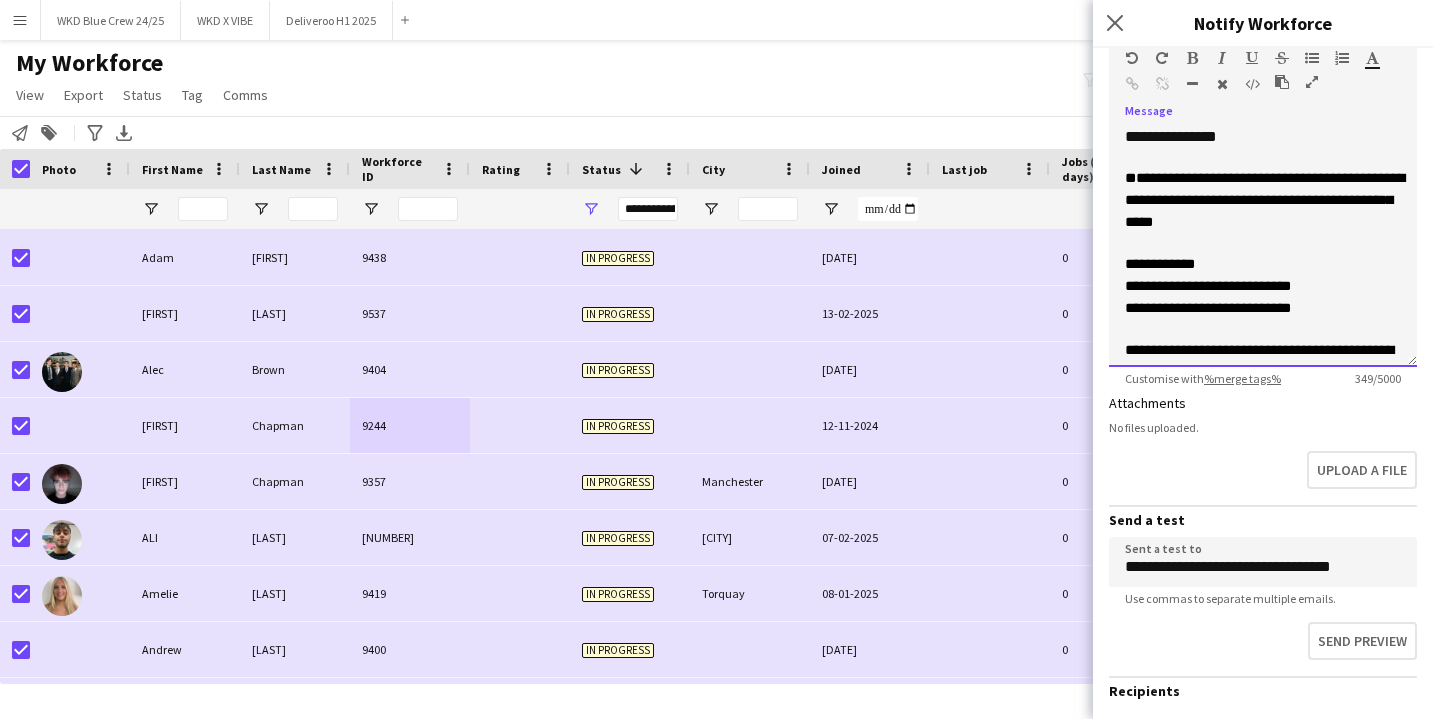 click on "**********" at bounding box center (1263, 200) 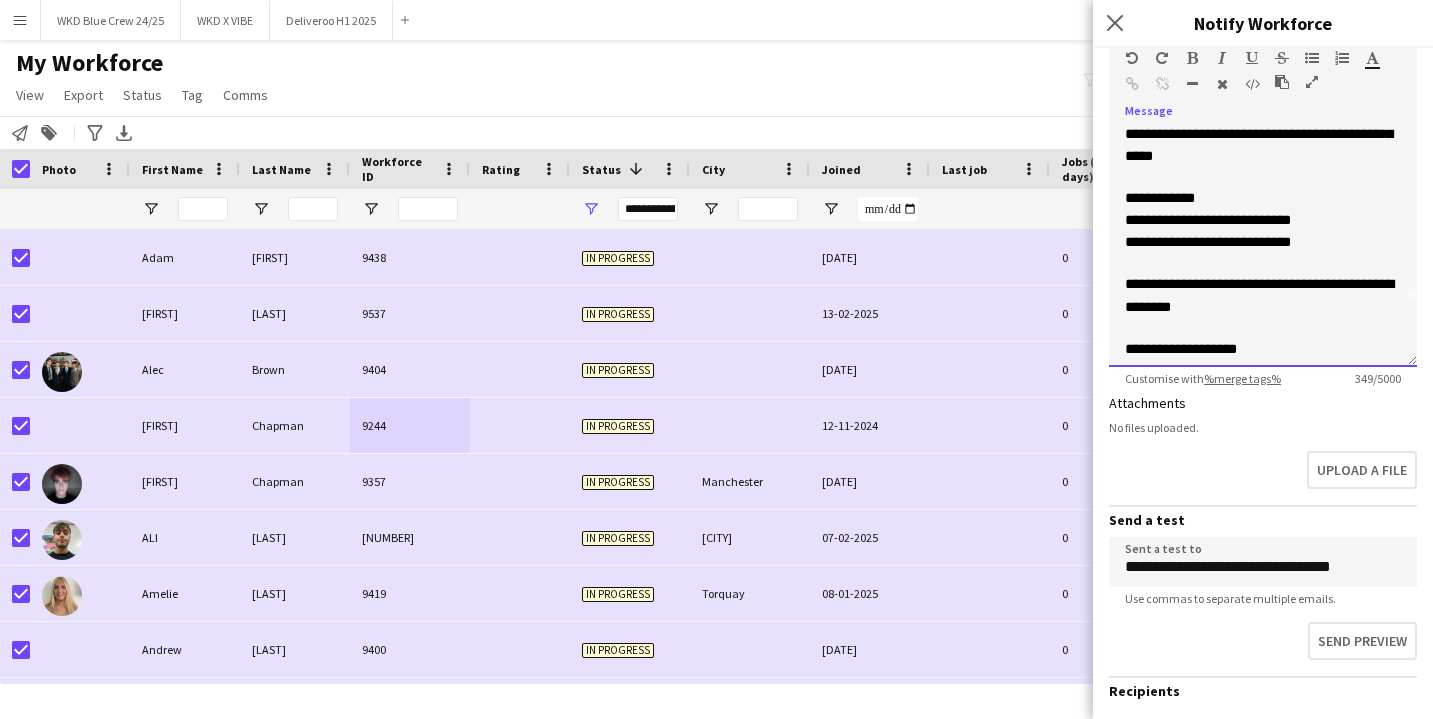 scroll, scrollTop: 80, scrollLeft: 0, axis: vertical 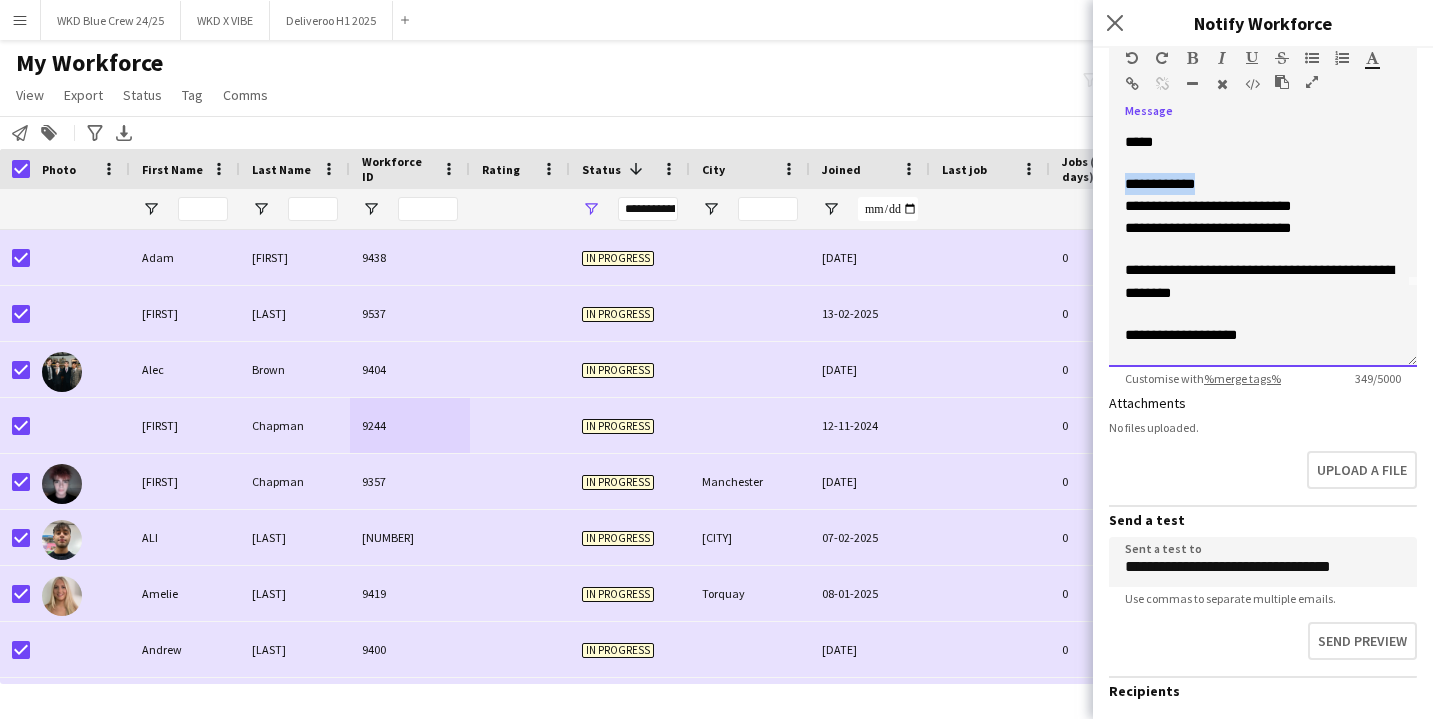 drag, startPoint x: 1209, startPoint y: 187, endPoint x: 1120, endPoint y: 188, distance: 89.005615 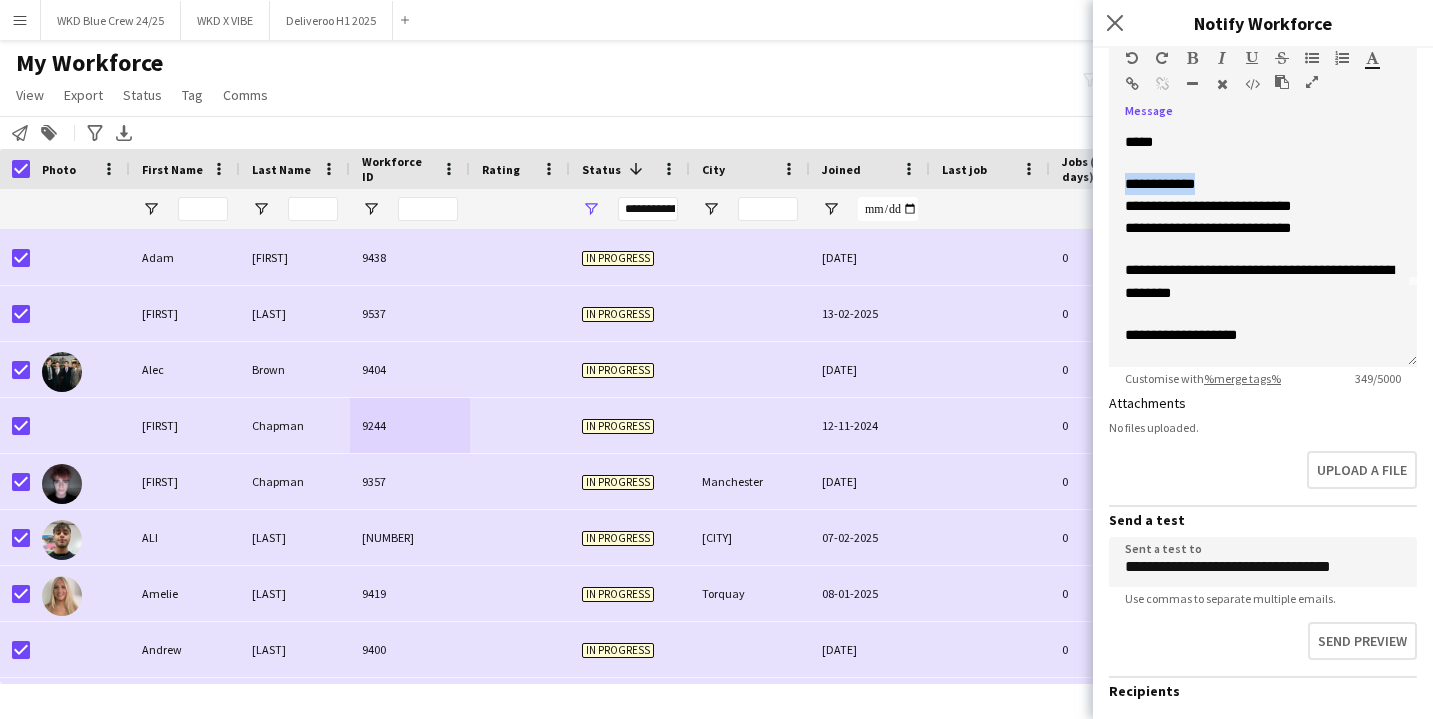 click at bounding box center (1192, 58) 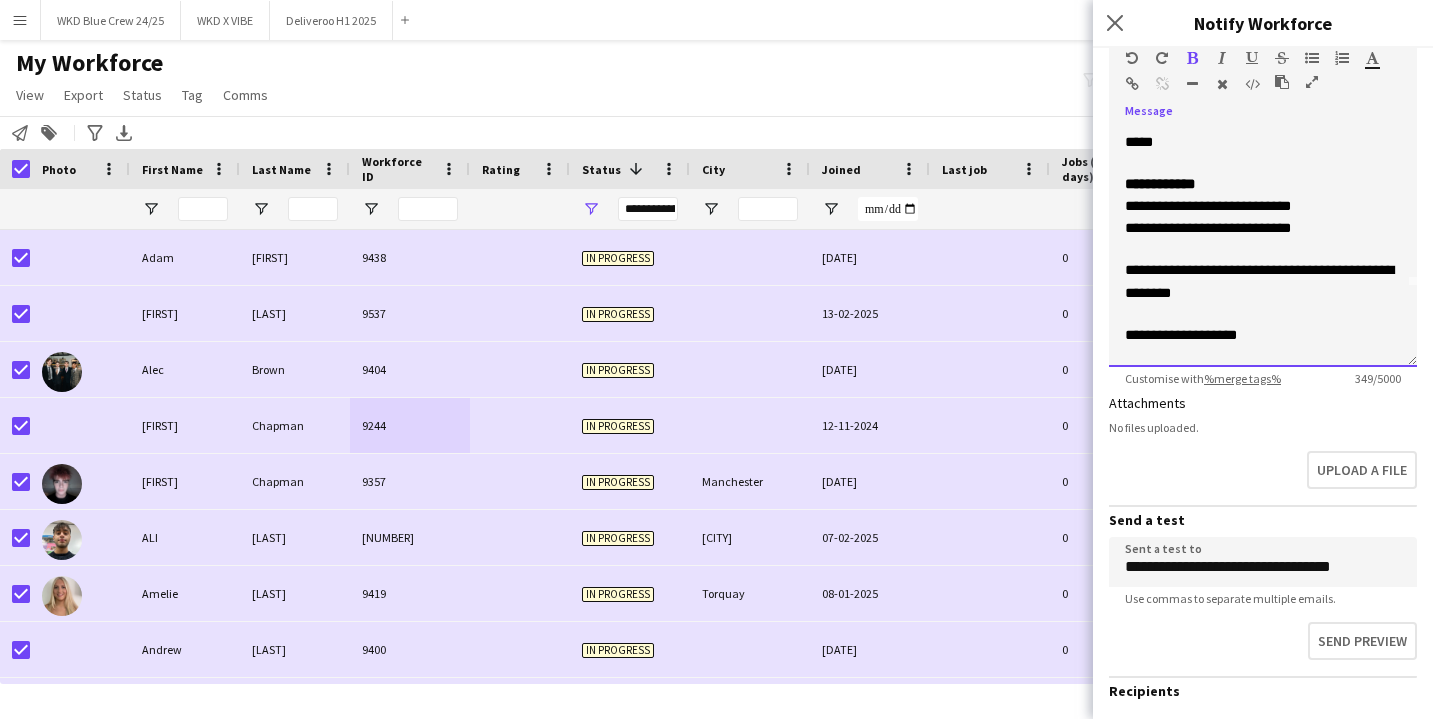 click on "**********" at bounding box center [1259, 281] 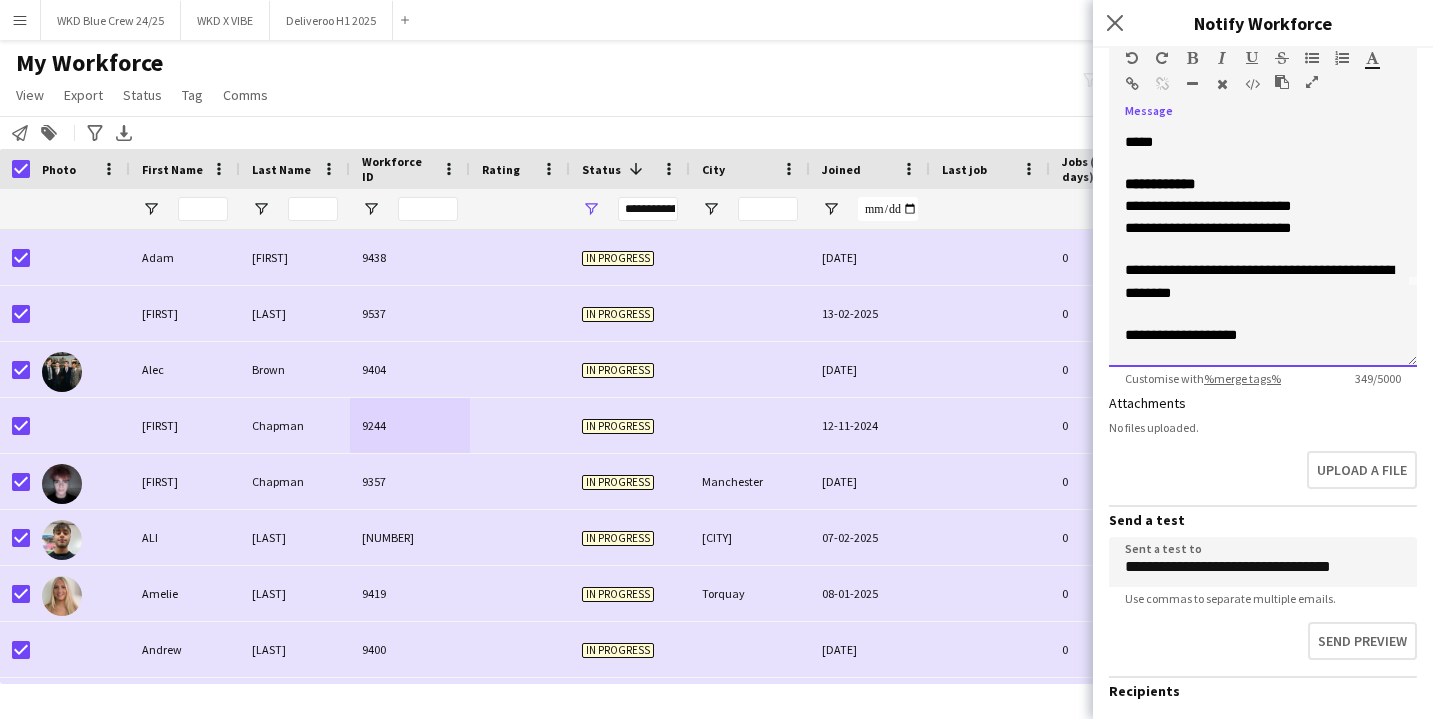 click on "**********" at bounding box center [1259, 281] 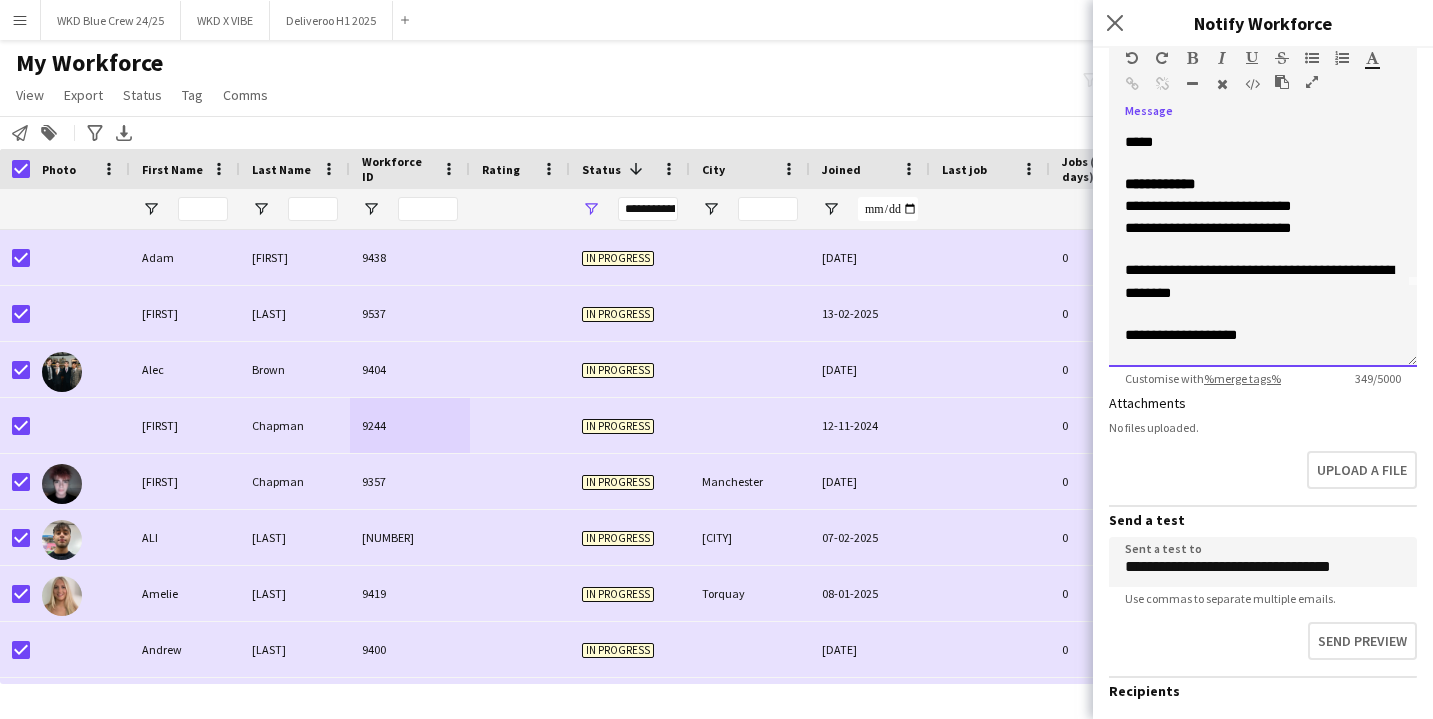 click on "**********" at bounding box center [1259, 281] 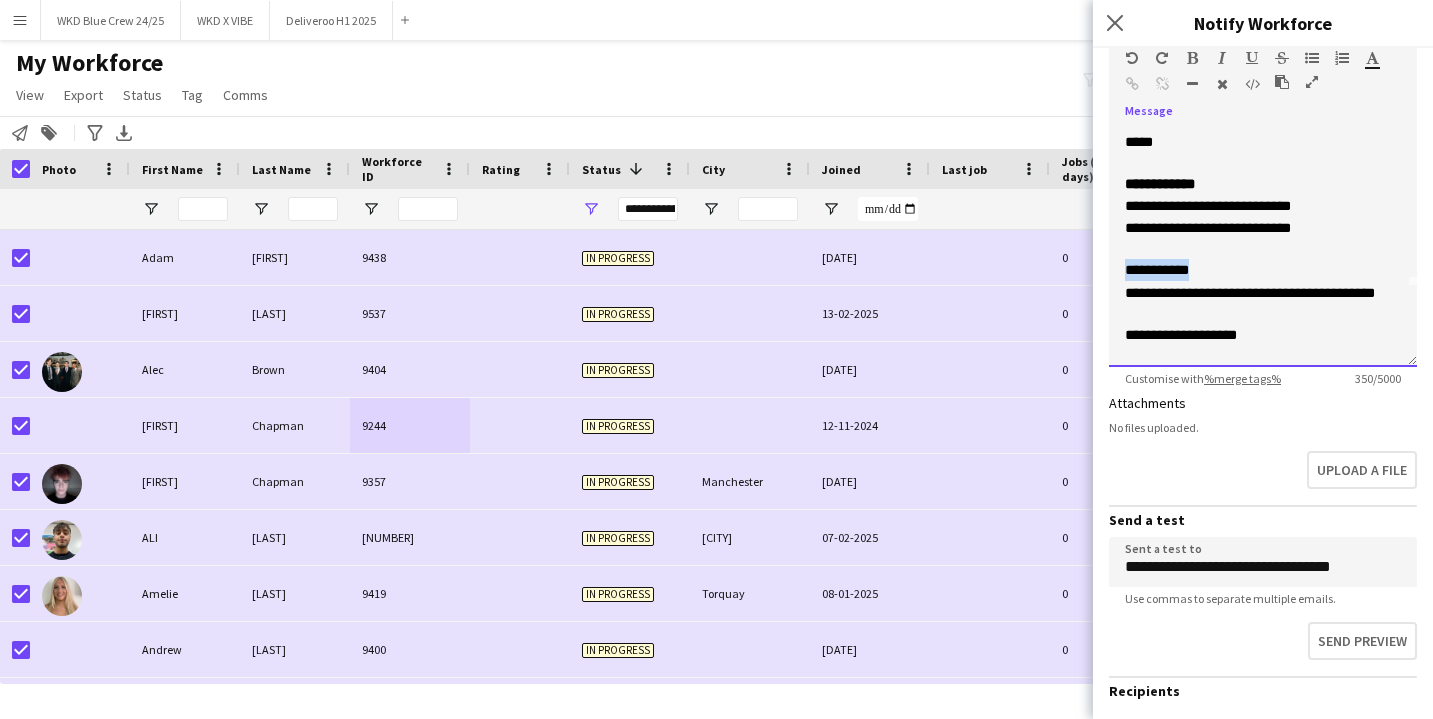 drag, startPoint x: 1204, startPoint y: 275, endPoint x: 1104, endPoint y: 273, distance: 100.02 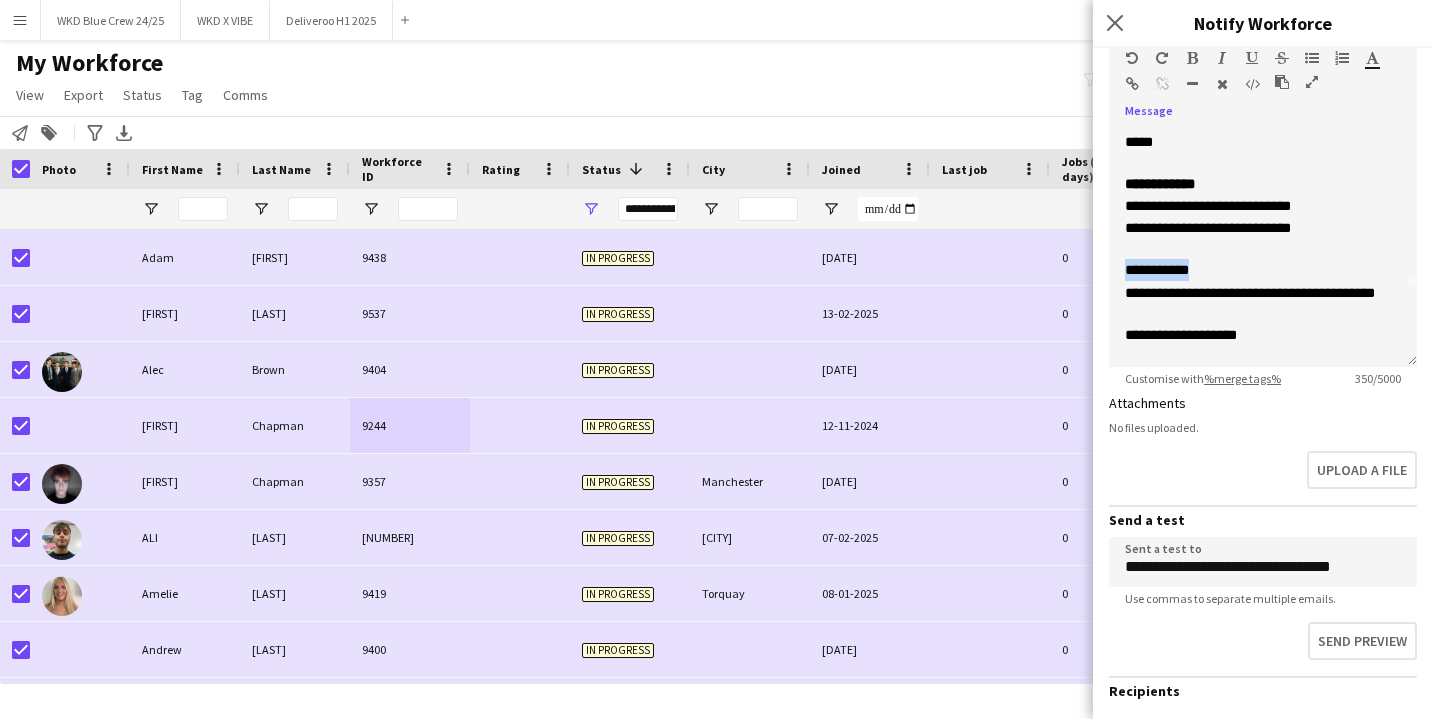 click at bounding box center (1192, 58) 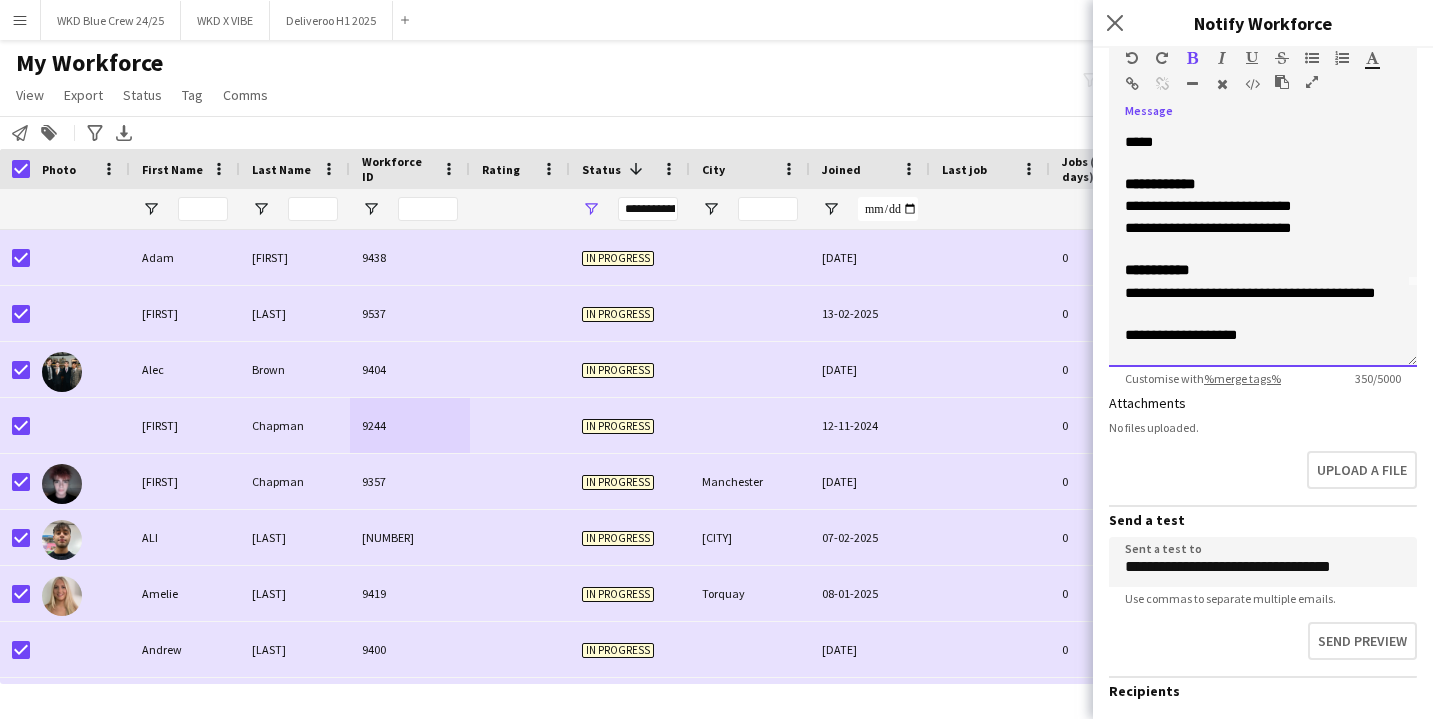 click on "**********" at bounding box center (1208, 228) 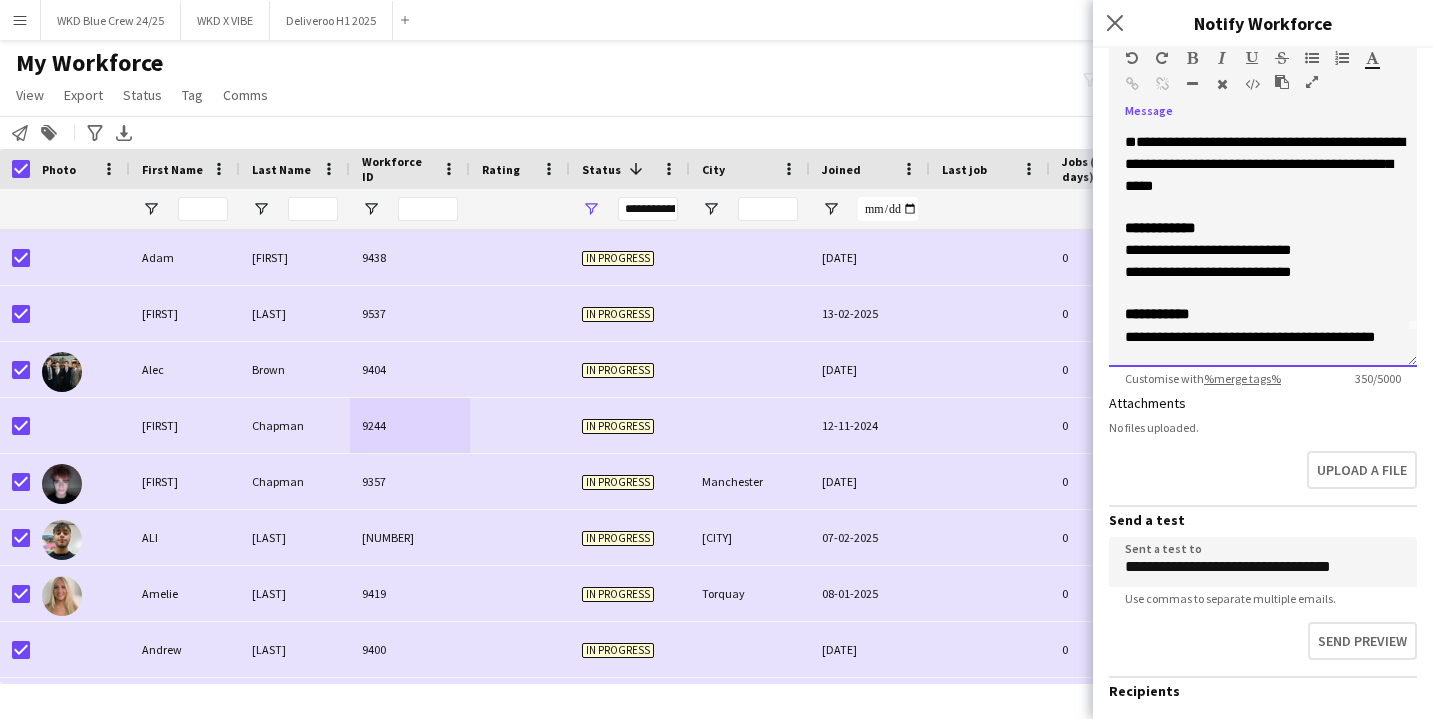 scroll, scrollTop: 0, scrollLeft: 0, axis: both 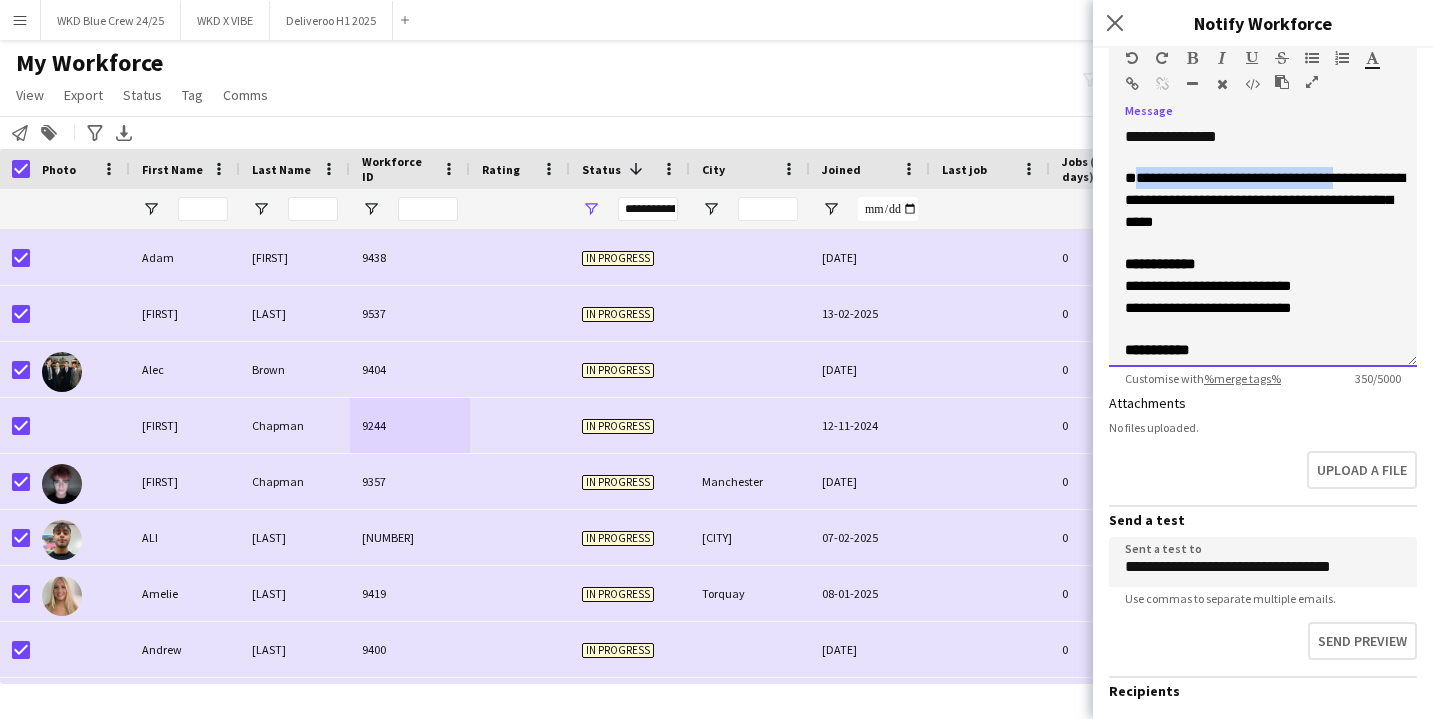 drag, startPoint x: 1143, startPoint y: 181, endPoint x: 1366, endPoint y: 180, distance: 223.00224 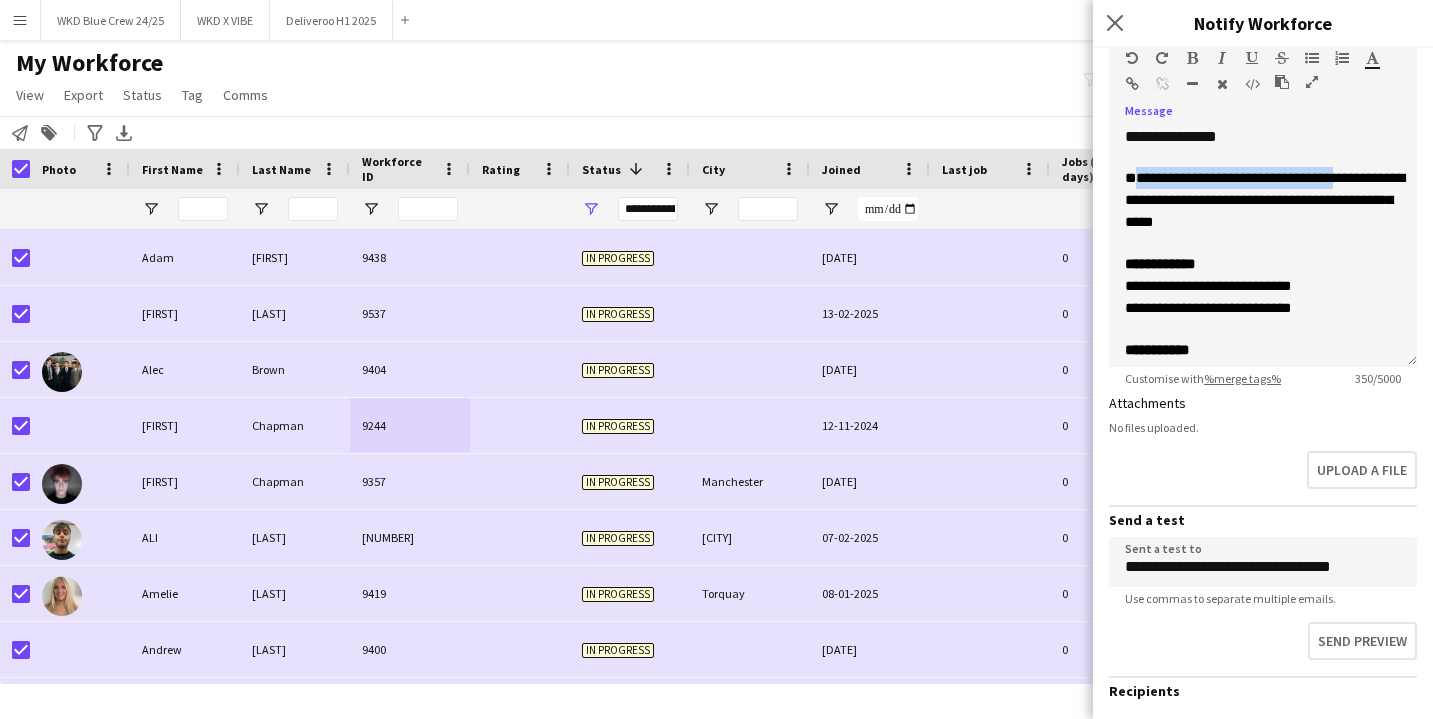 click at bounding box center [1192, 58] 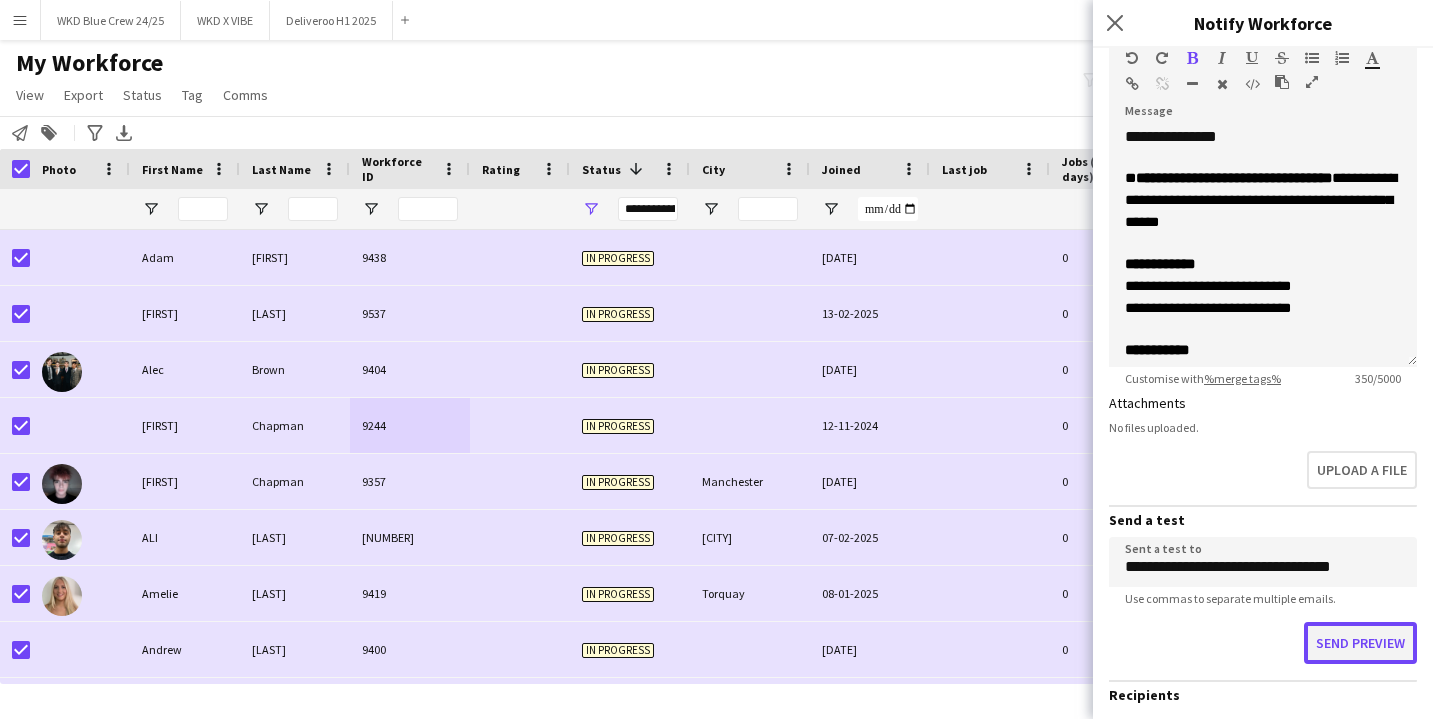 click on "Send preview" 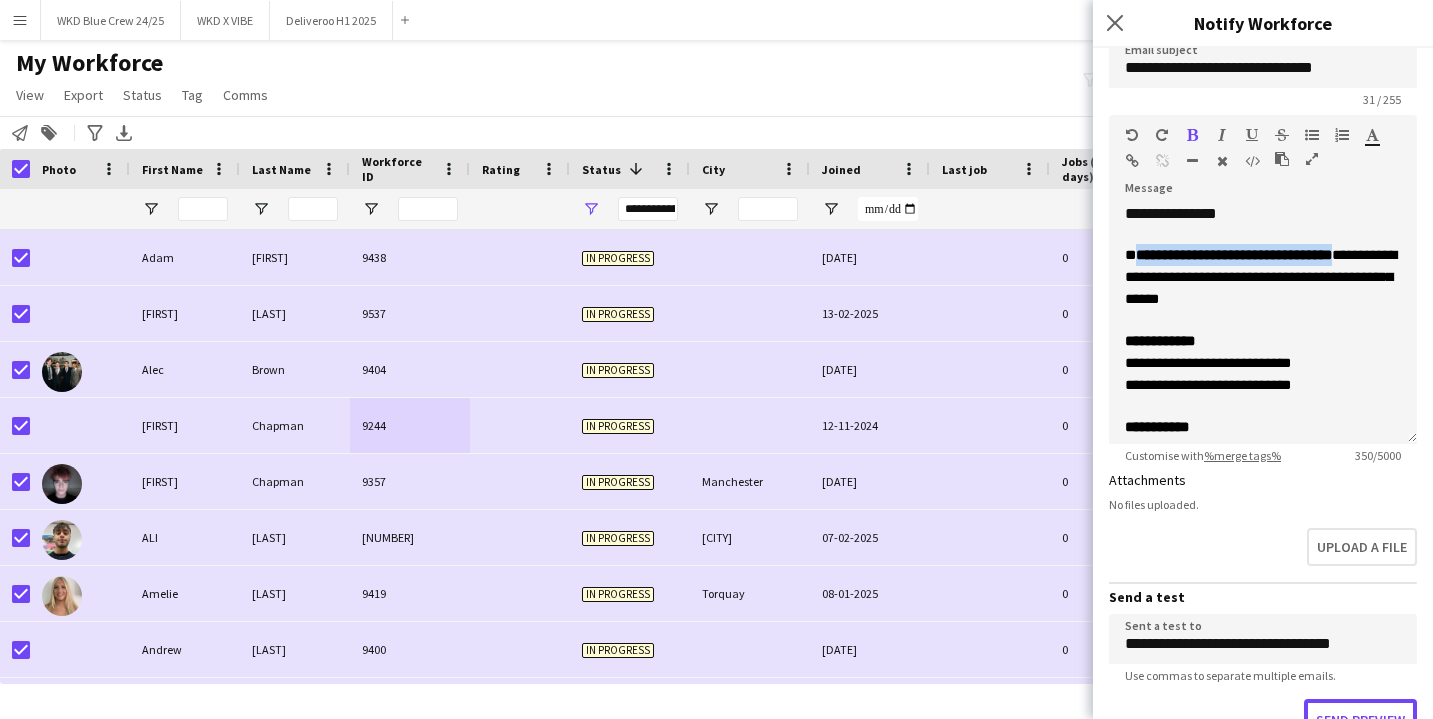 scroll, scrollTop: 549, scrollLeft: 0, axis: vertical 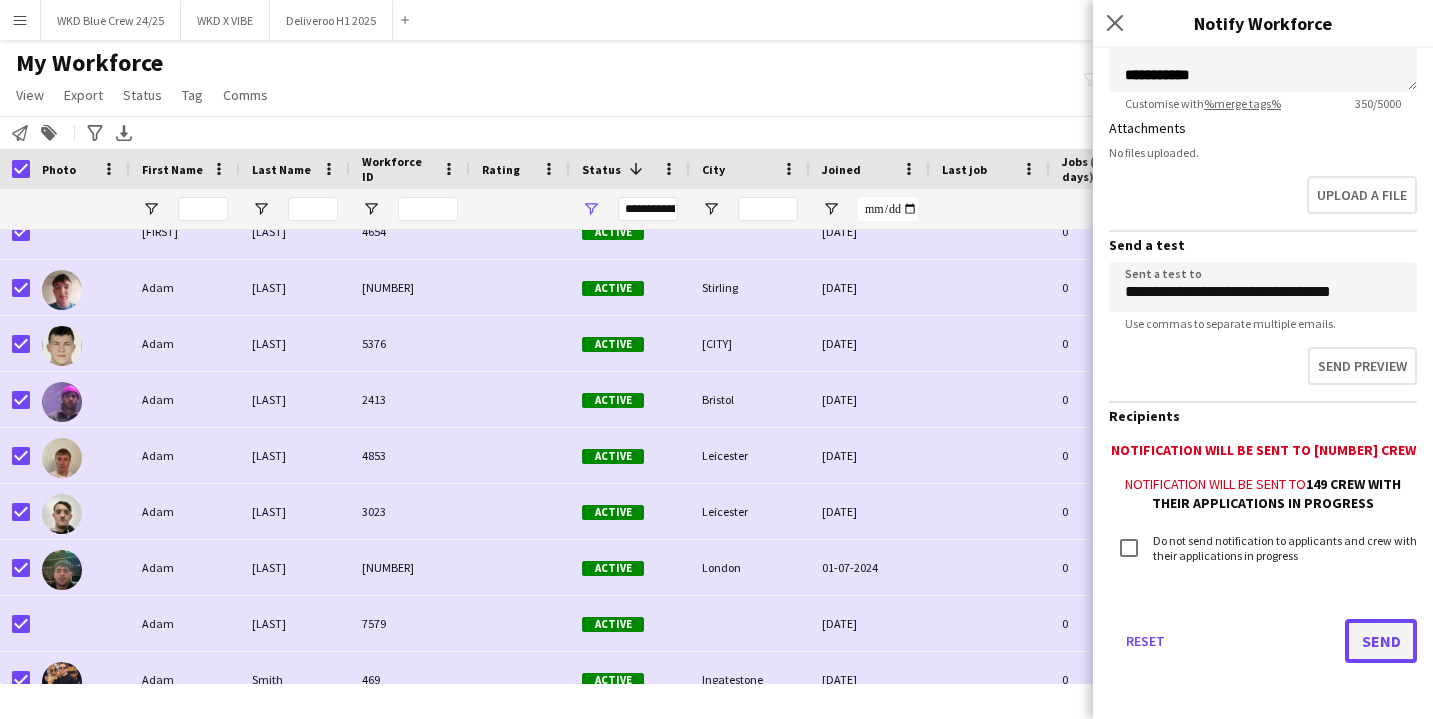 click on "Send" 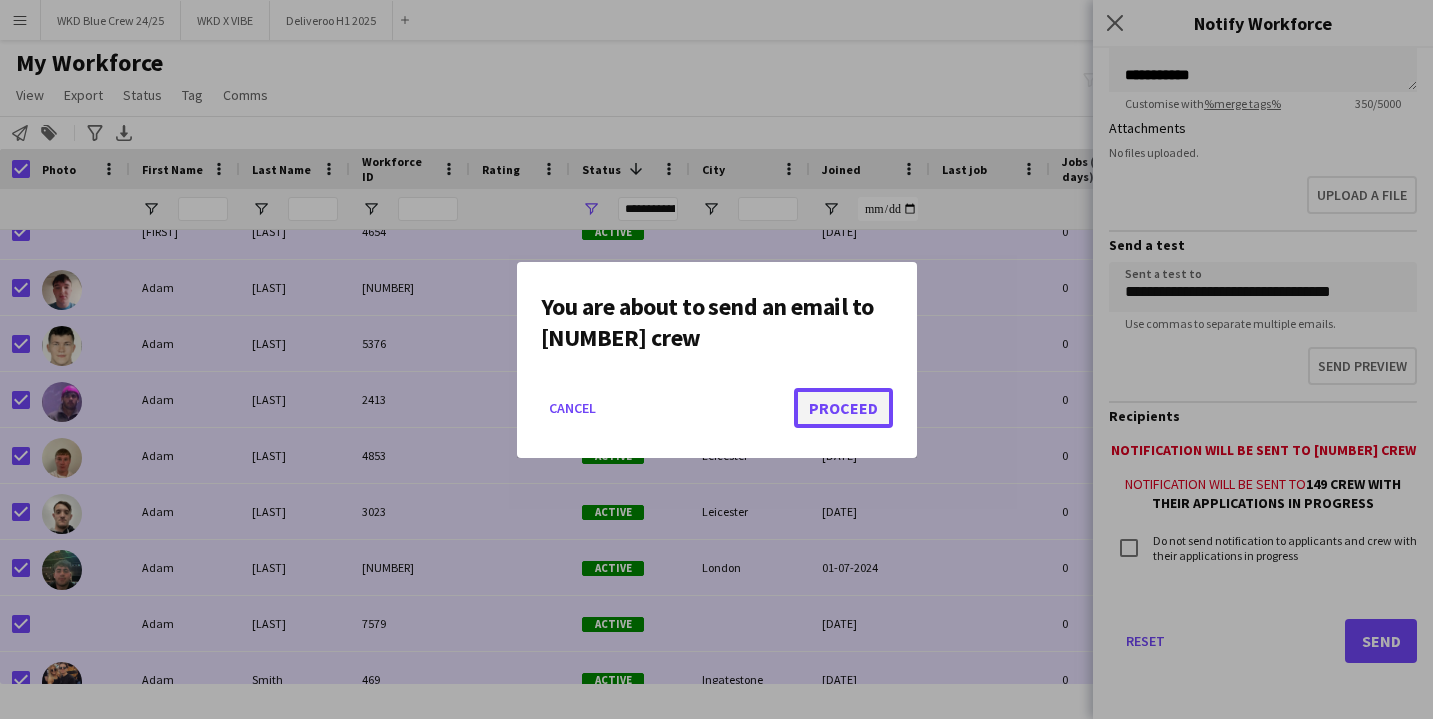 click on "Proceed" 